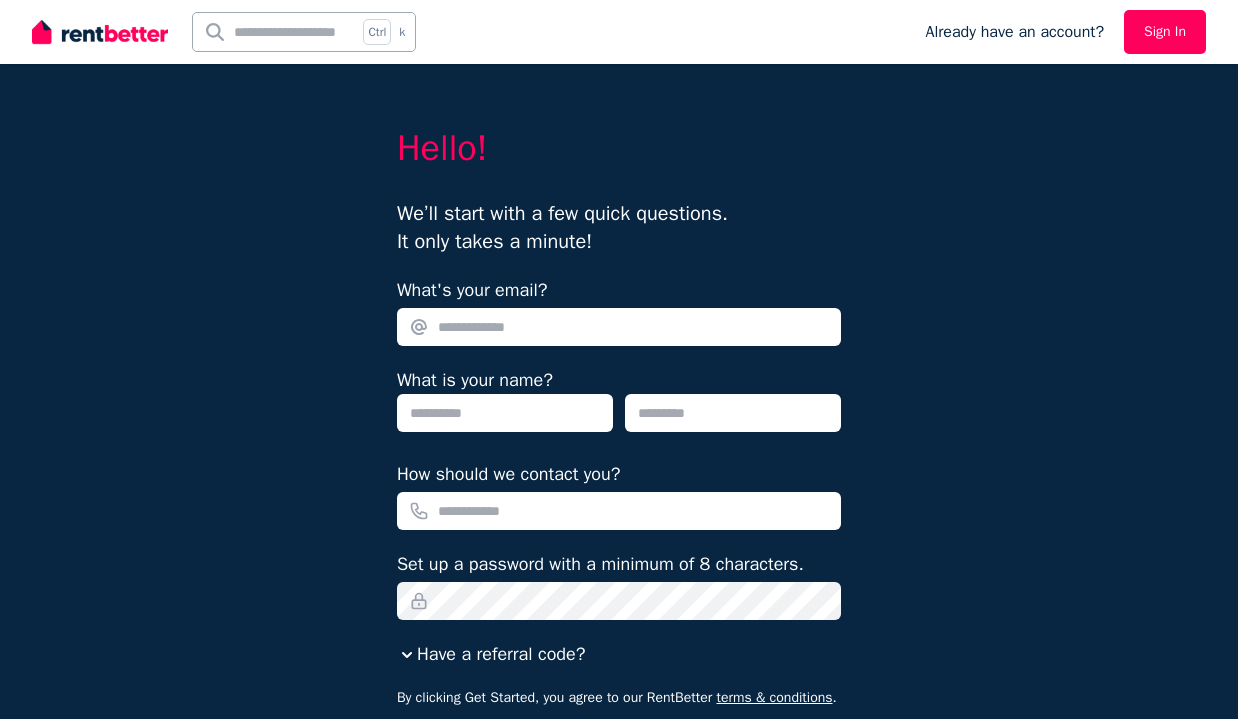 scroll, scrollTop: 0, scrollLeft: 0, axis: both 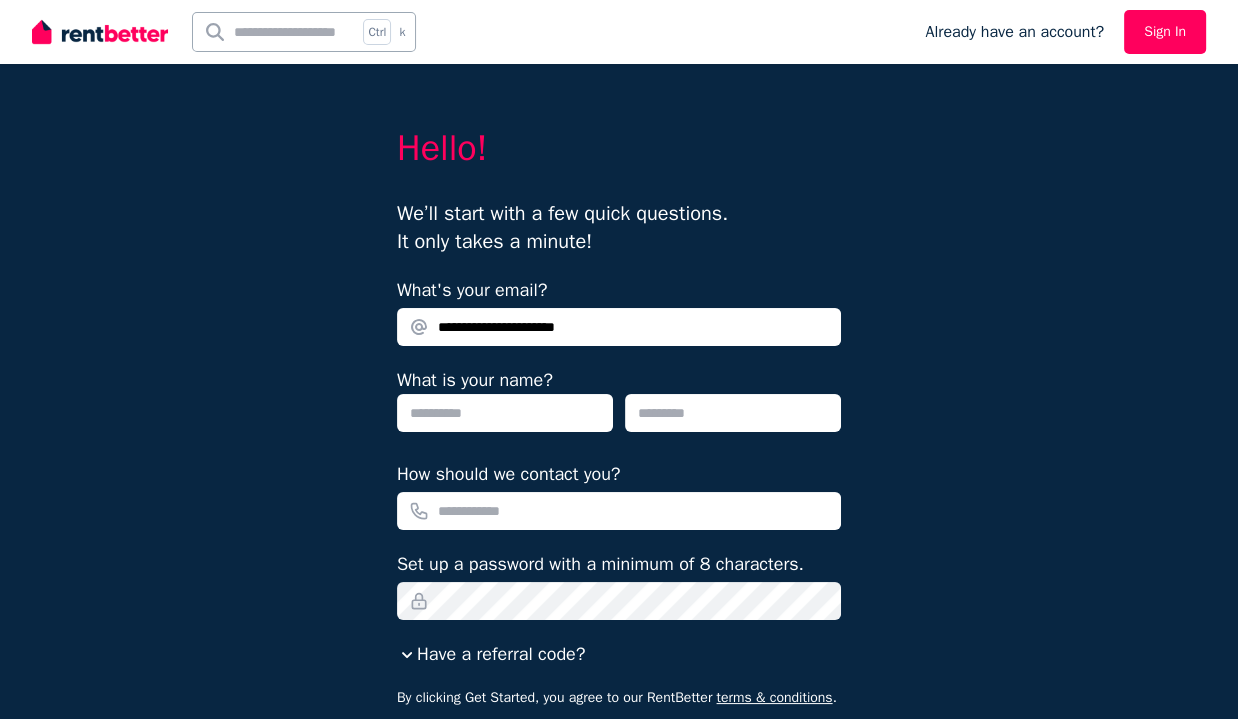 type on "**********" 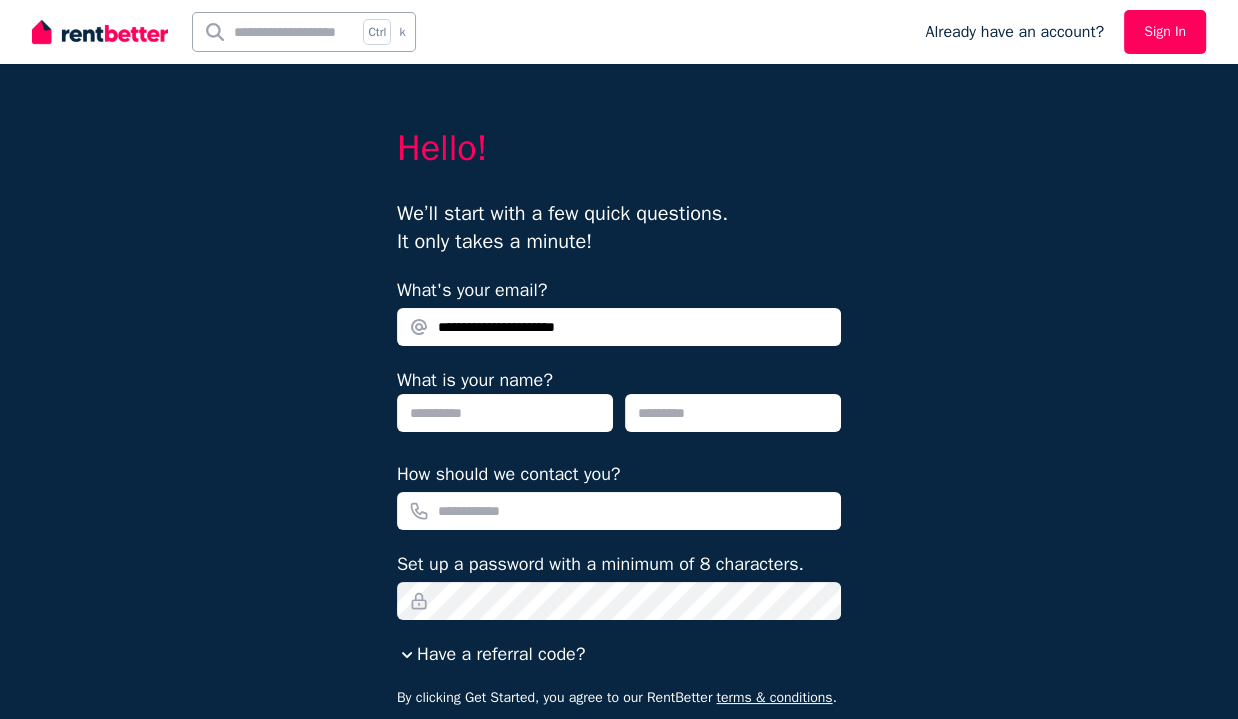 type on "*****" 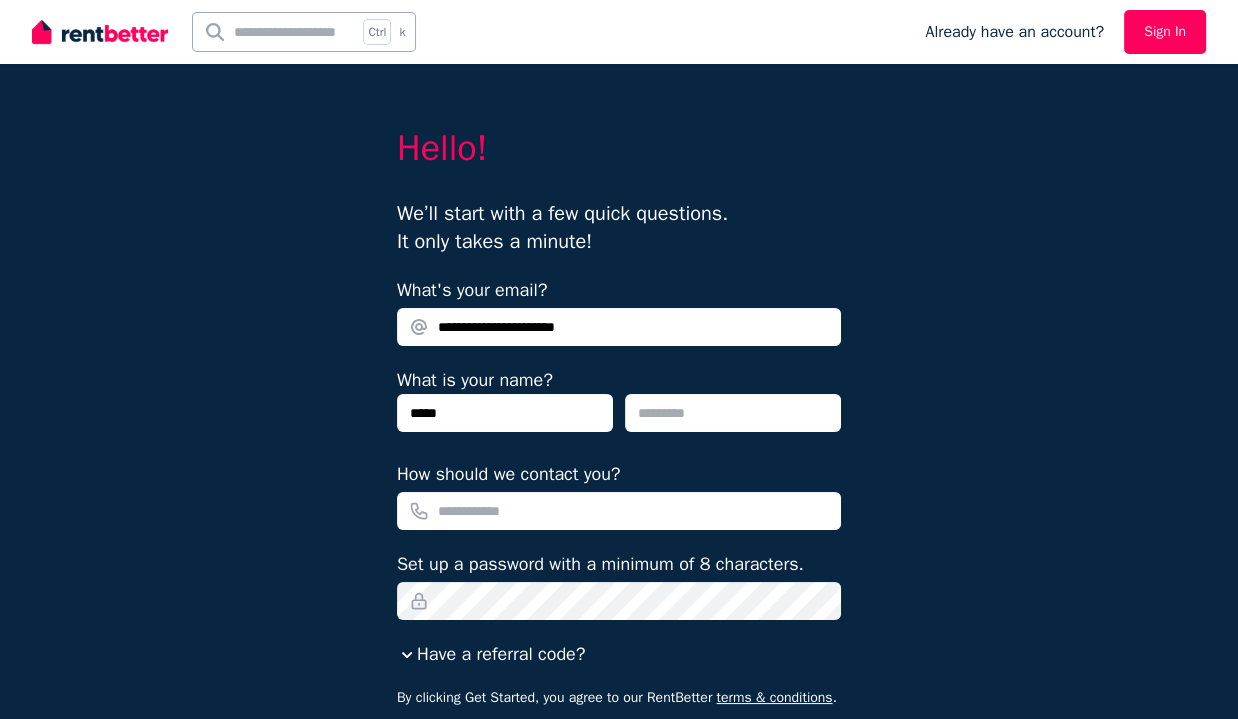 type on "********" 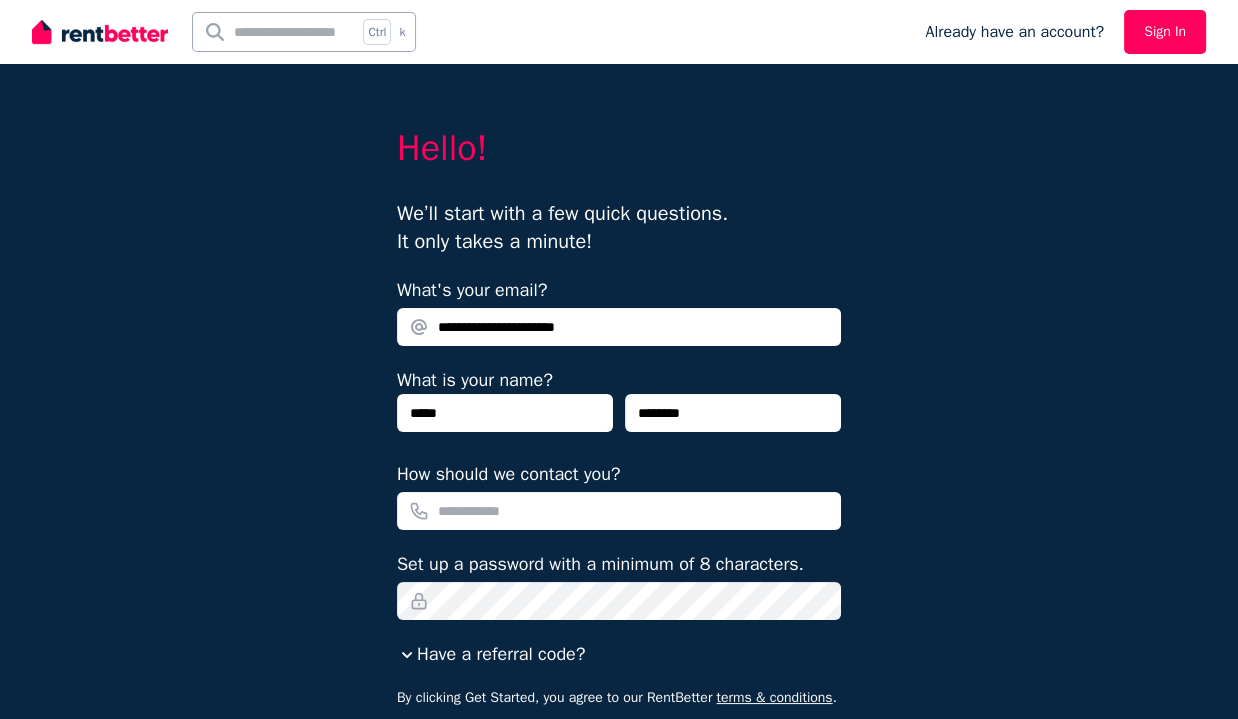 type on "**********" 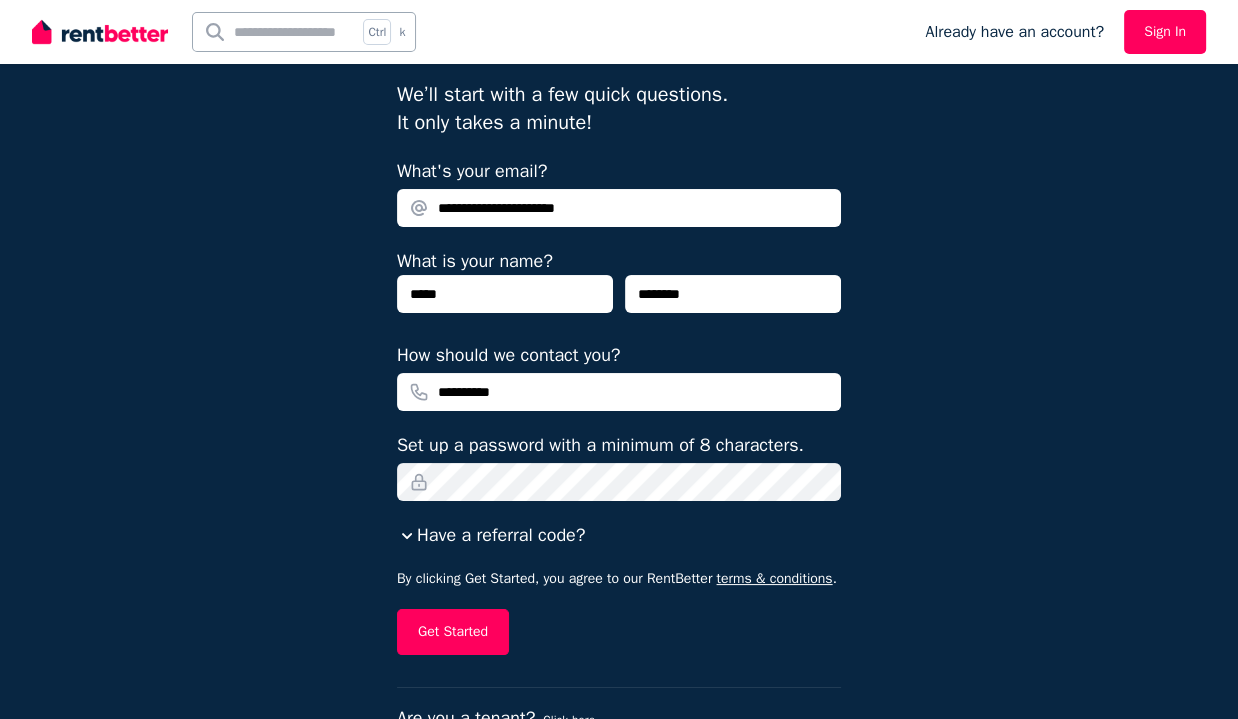 scroll, scrollTop: 120, scrollLeft: 0, axis: vertical 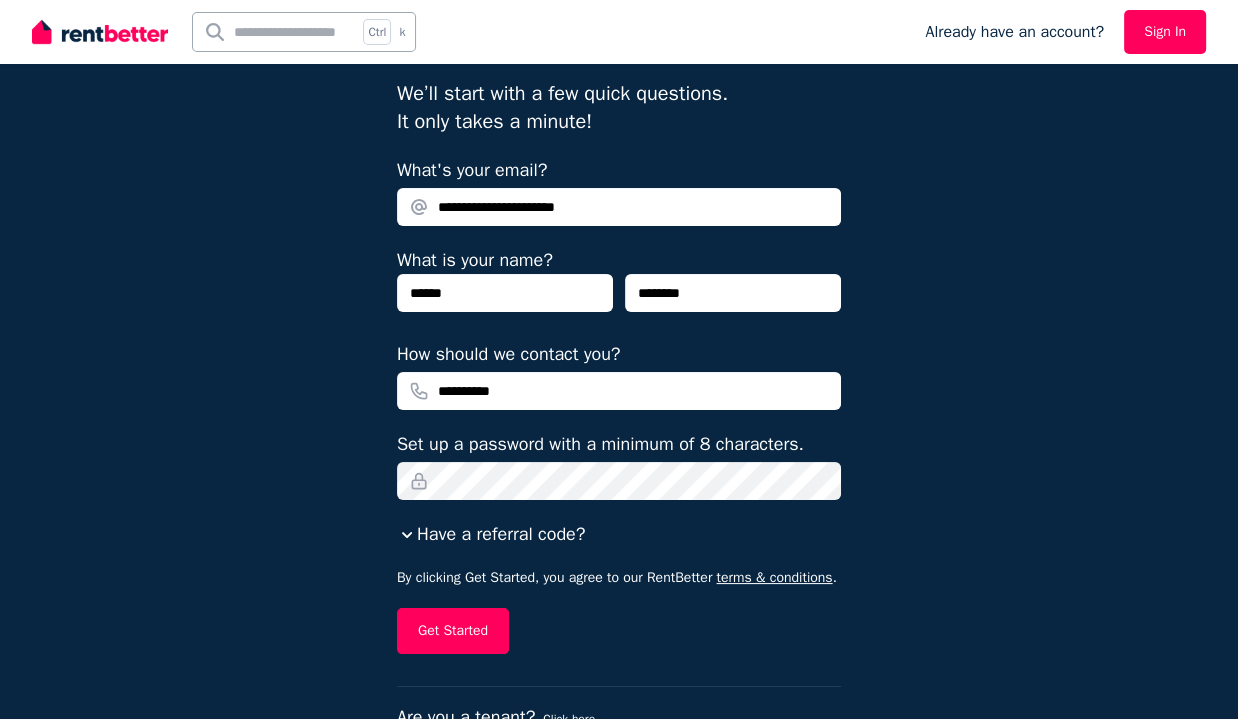 type on "*****" 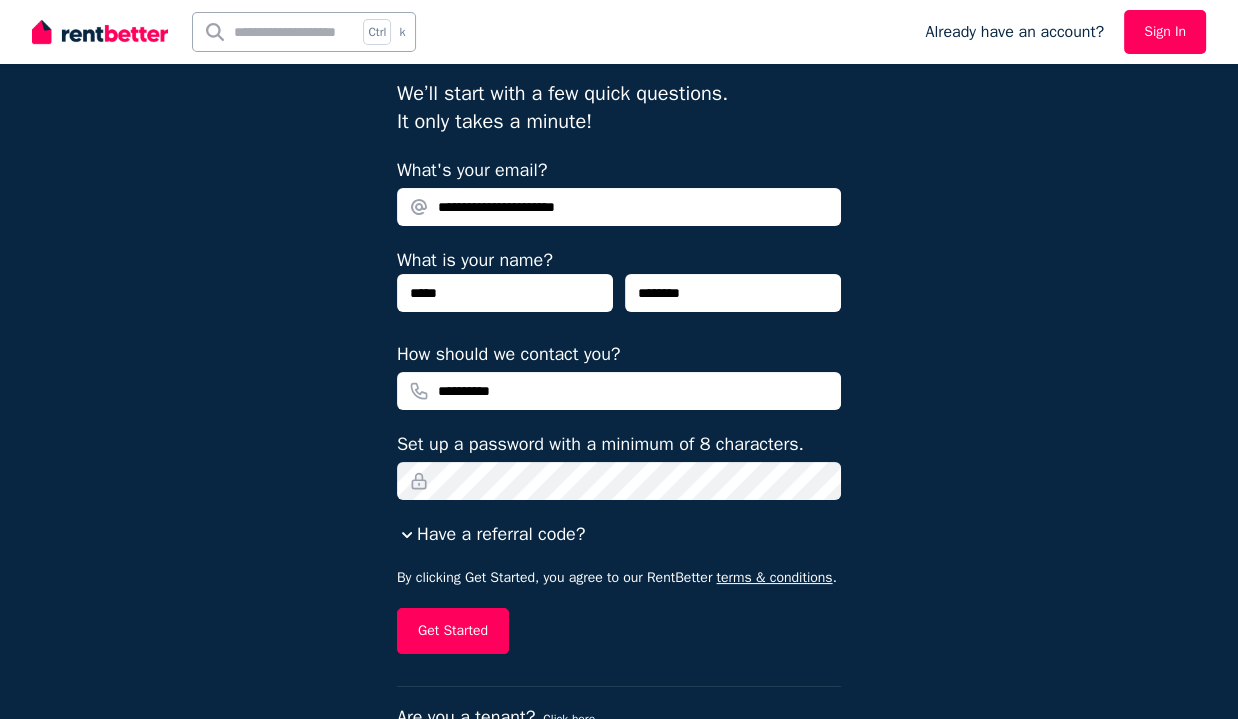 click on "Have a referral code?" at bounding box center [491, 534] 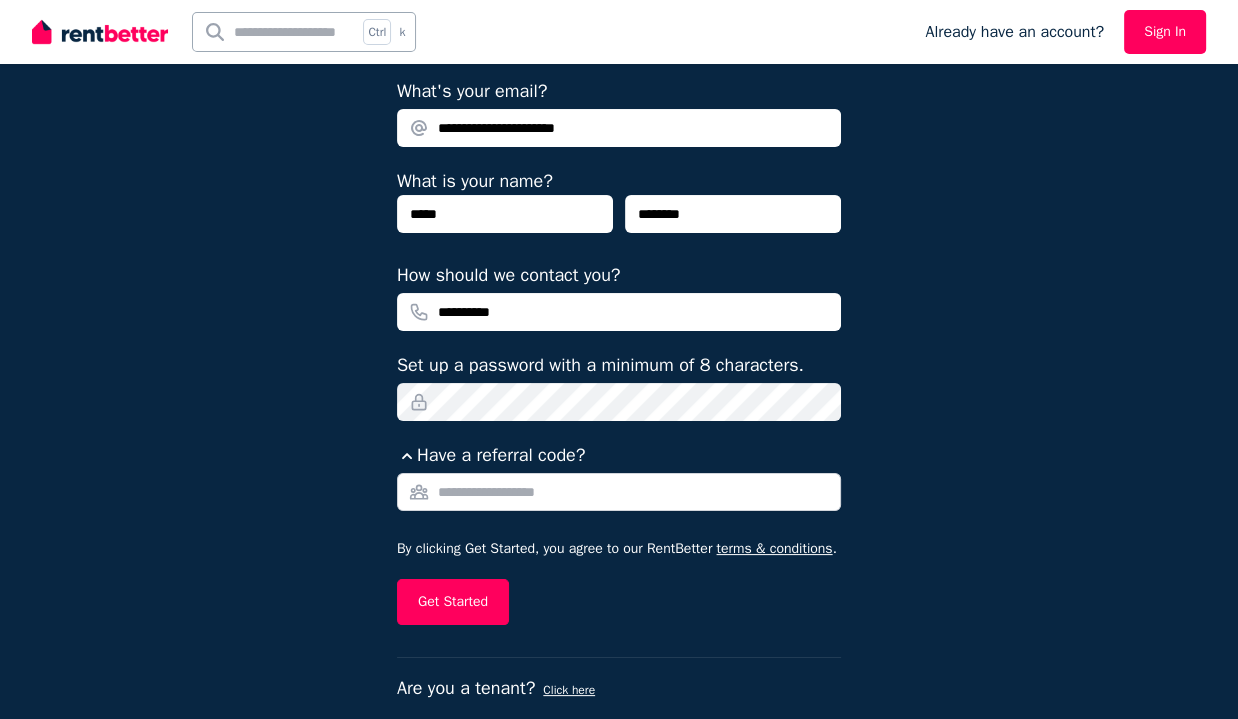 scroll, scrollTop: 228, scrollLeft: 0, axis: vertical 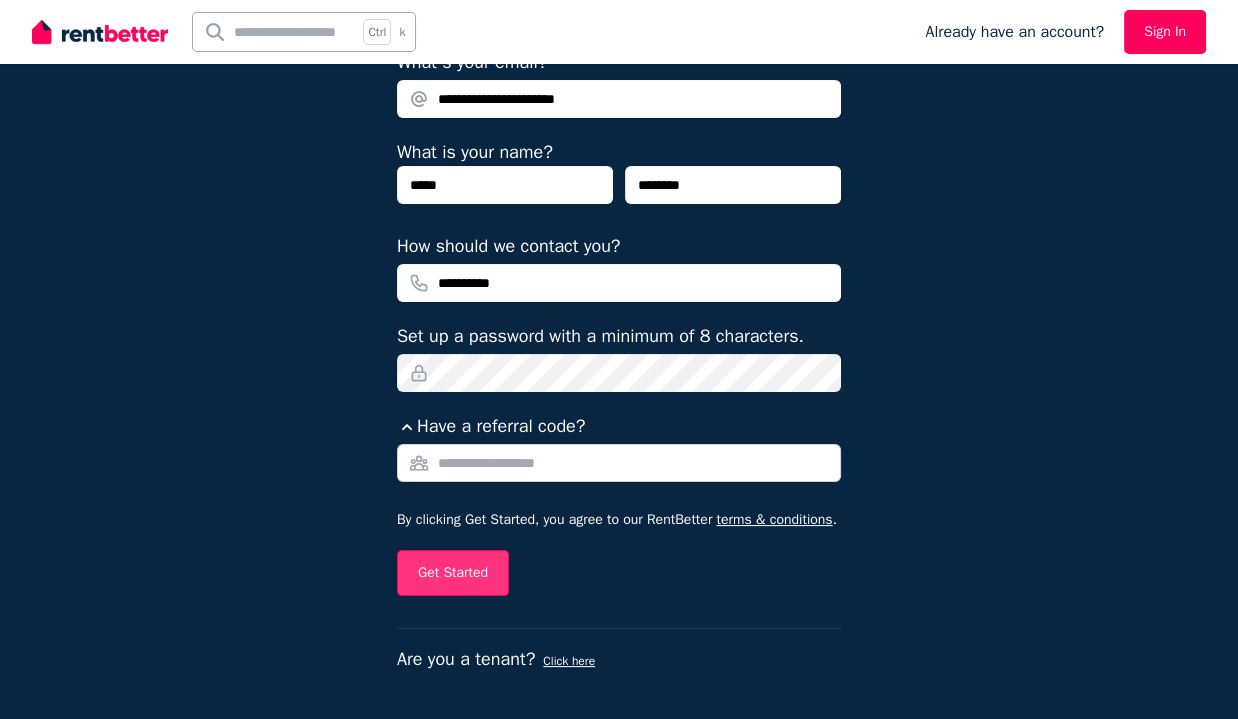 click on "Get Started" at bounding box center (453, 573) 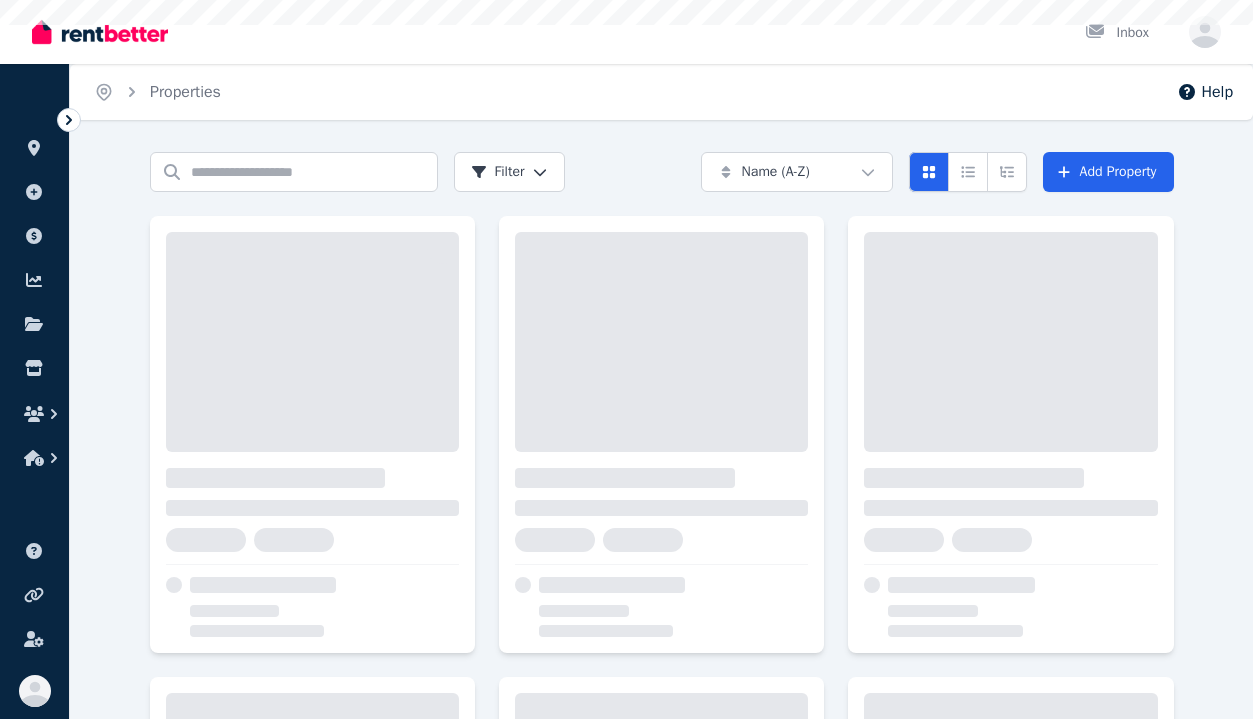 scroll, scrollTop: 0, scrollLeft: 0, axis: both 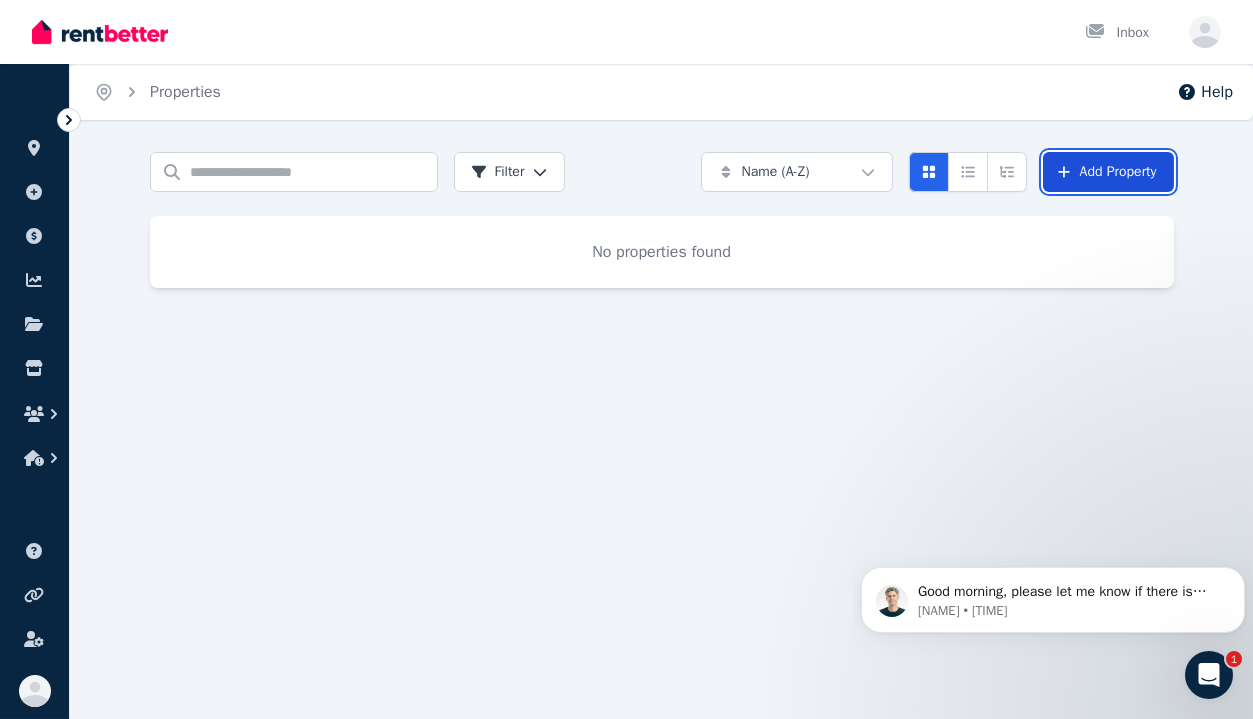 click on "Add Property" at bounding box center [1108, 172] 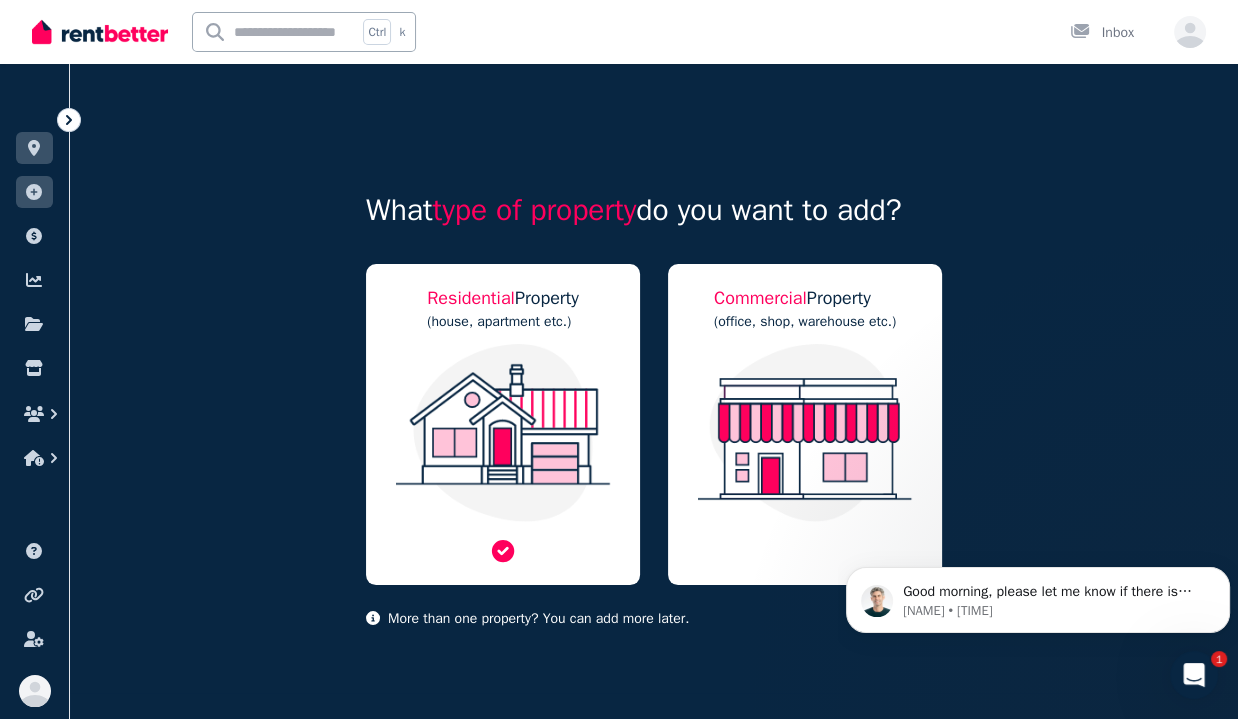 click at bounding box center (503, 433) 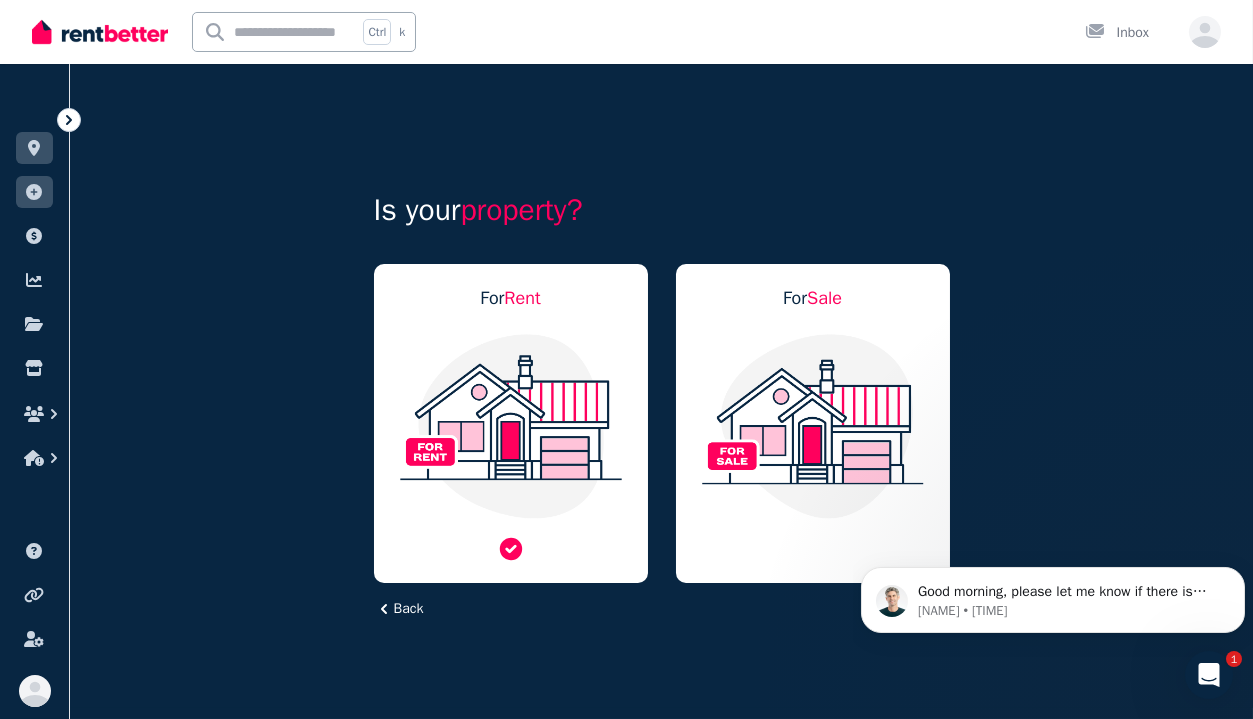 click at bounding box center [511, 426] 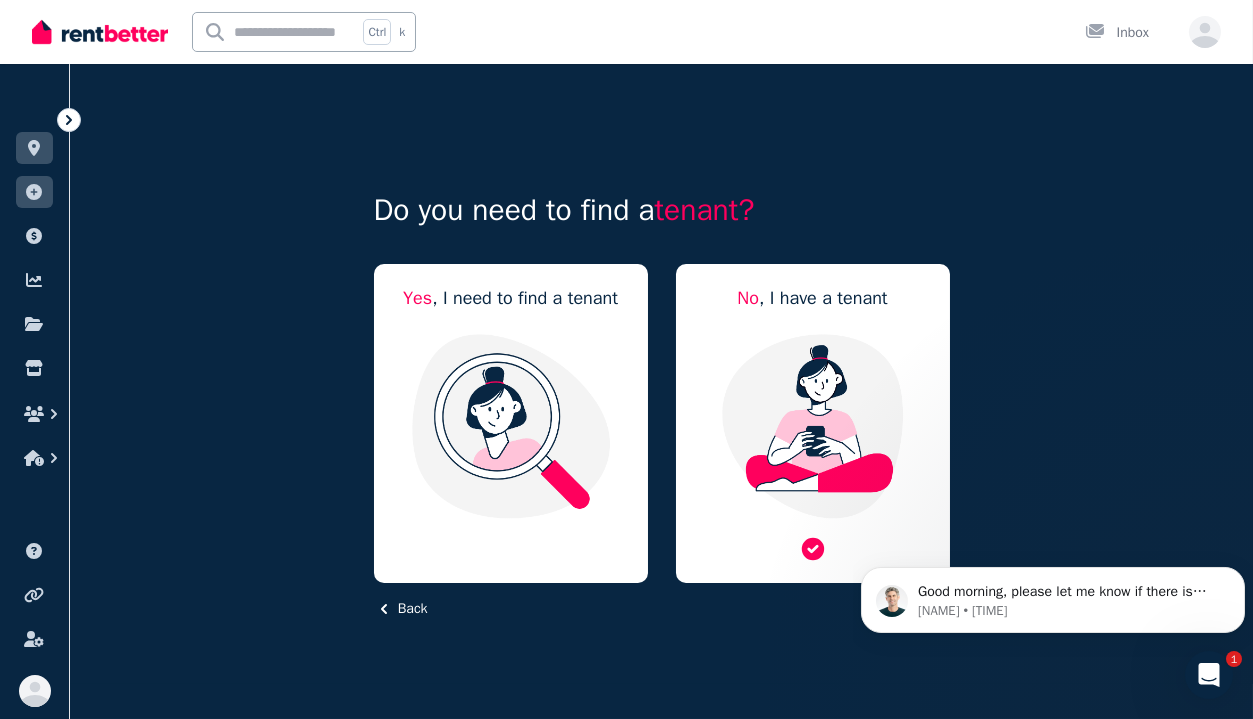 click at bounding box center [813, 426] 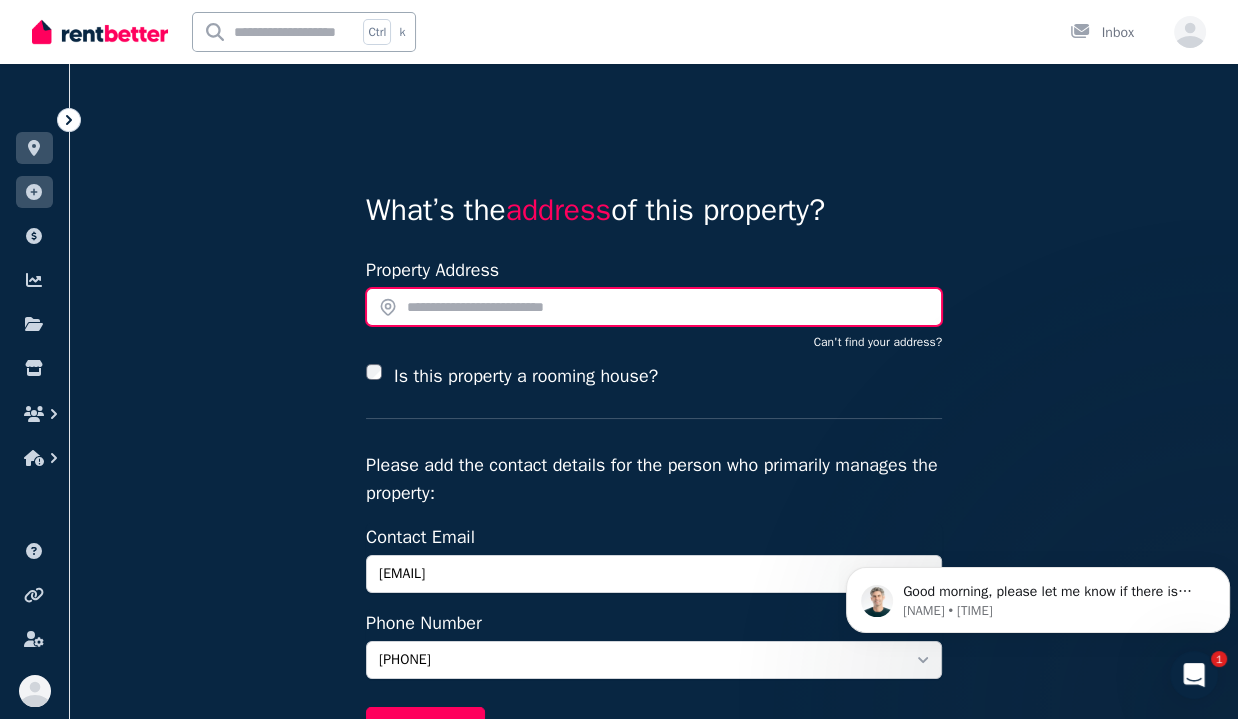 click at bounding box center [654, 307] 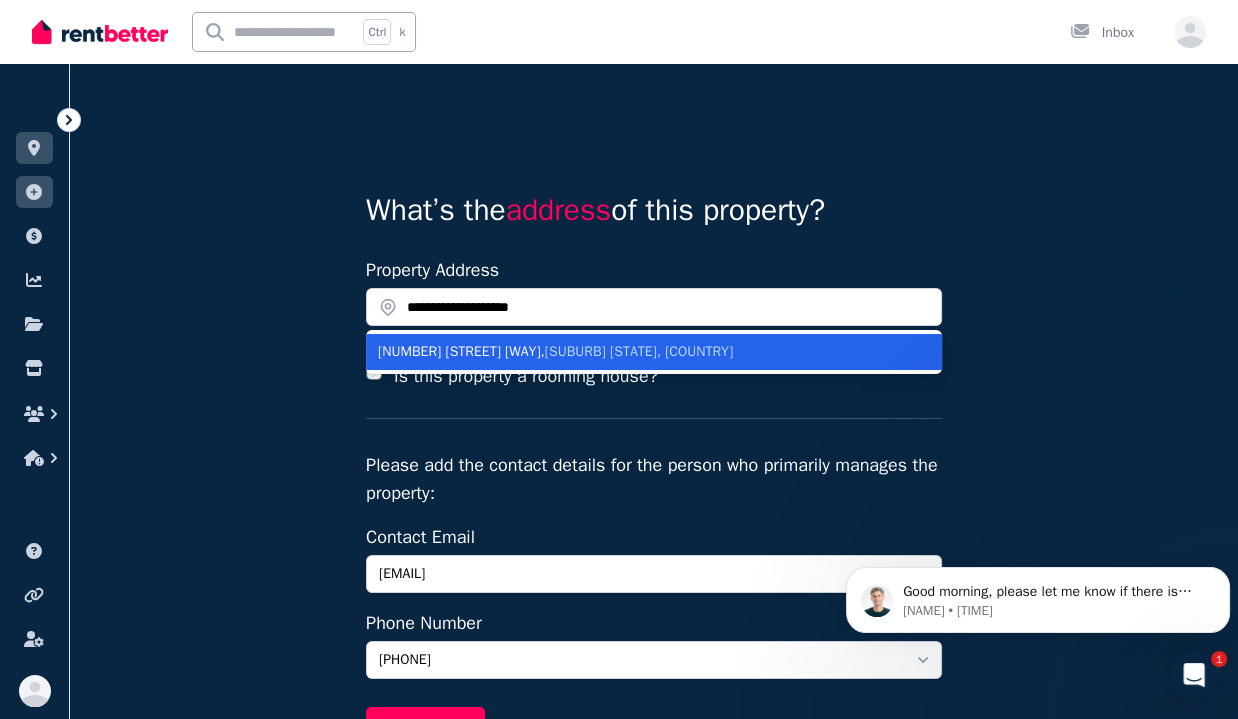 click on "Bahrs Scrub QLD, Australia" at bounding box center (639, 351) 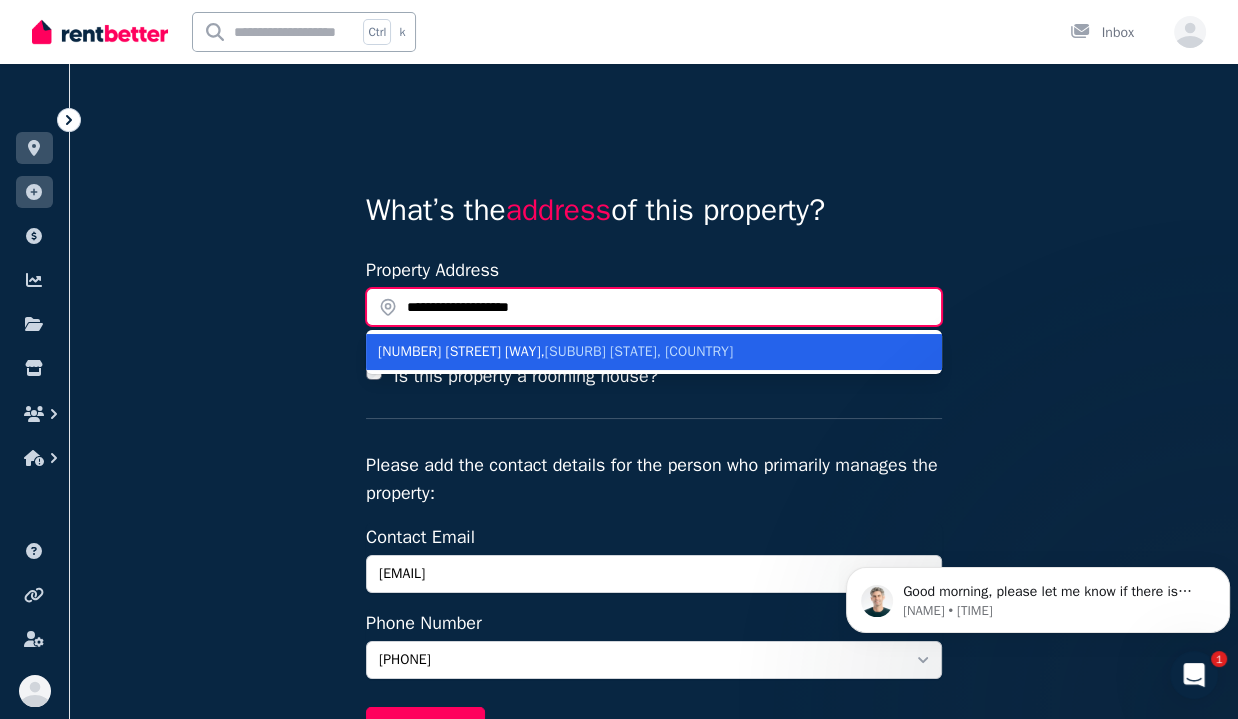 type on "**********" 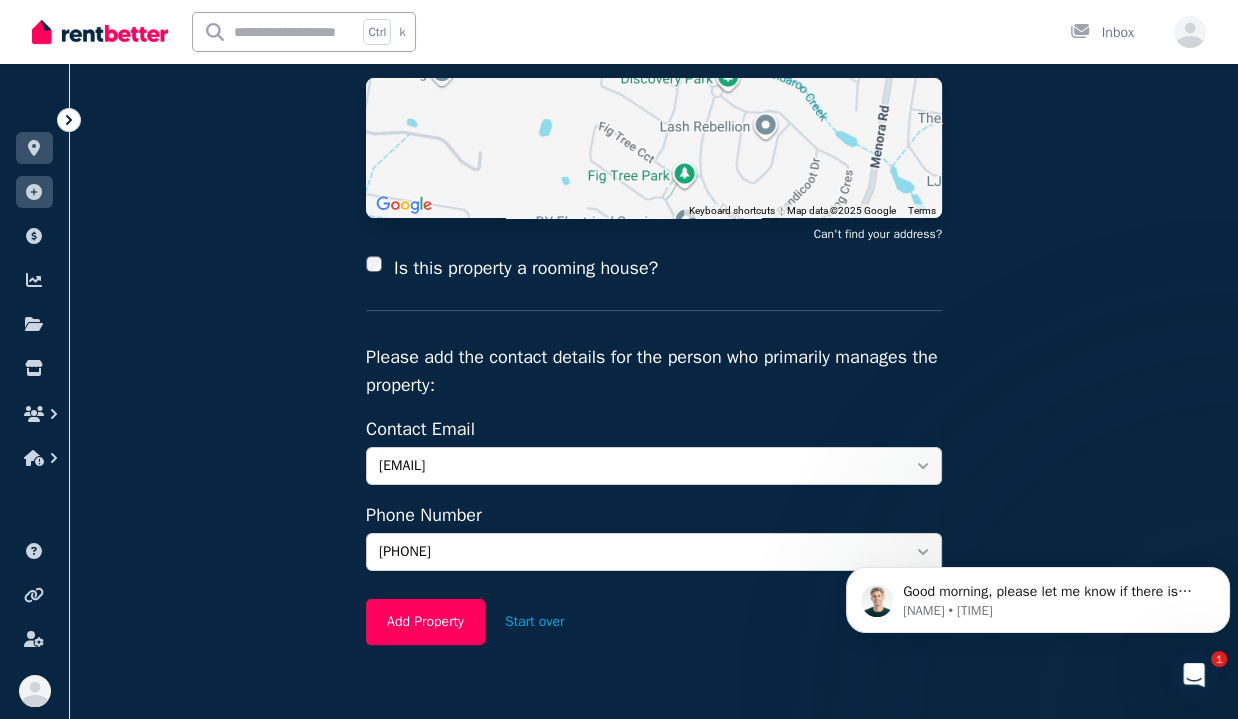 scroll, scrollTop: 316, scrollLeft: 0, axis: vertical 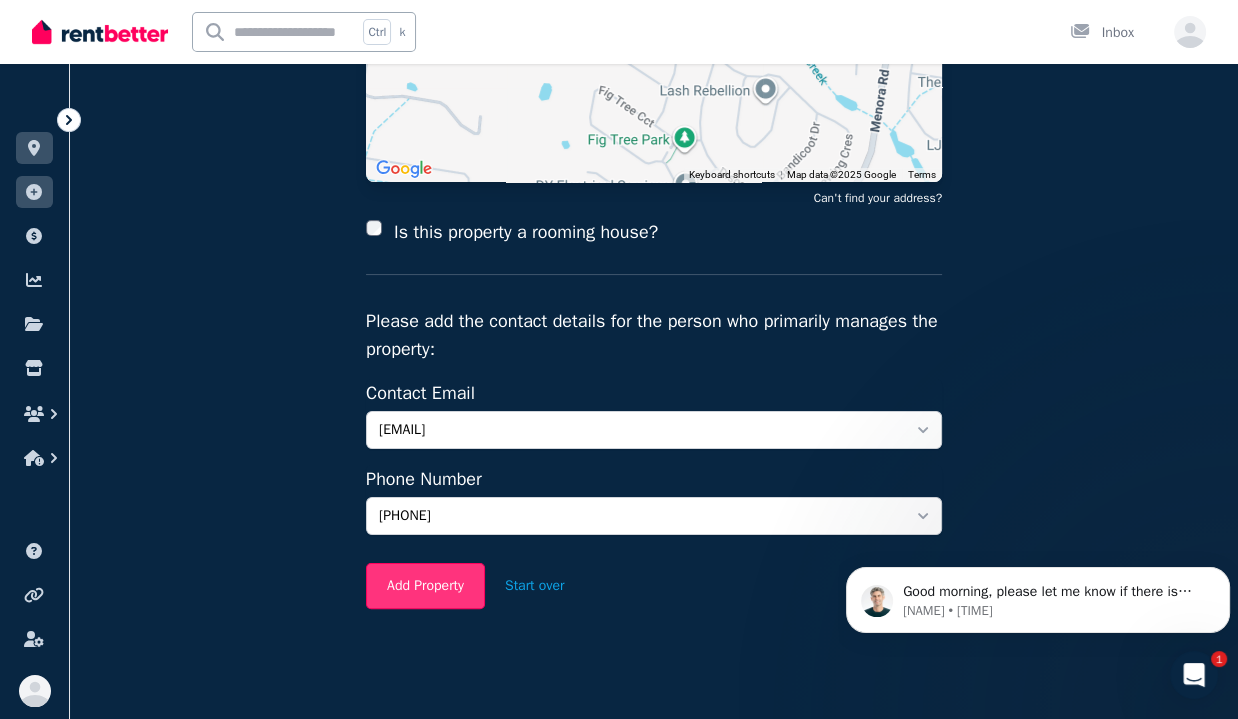 click on "Add Property" at bounding box center [425, 586] 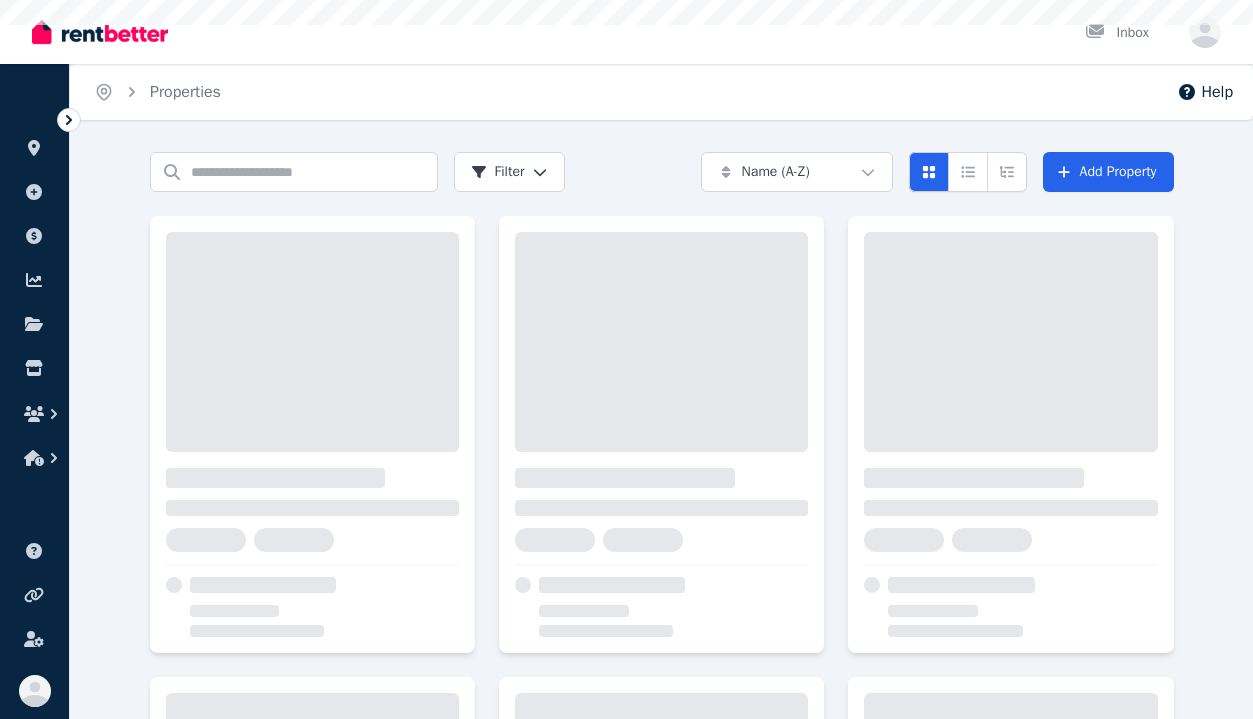 scroll, scrollTop: 0, scrollLeft: 0, axis: both 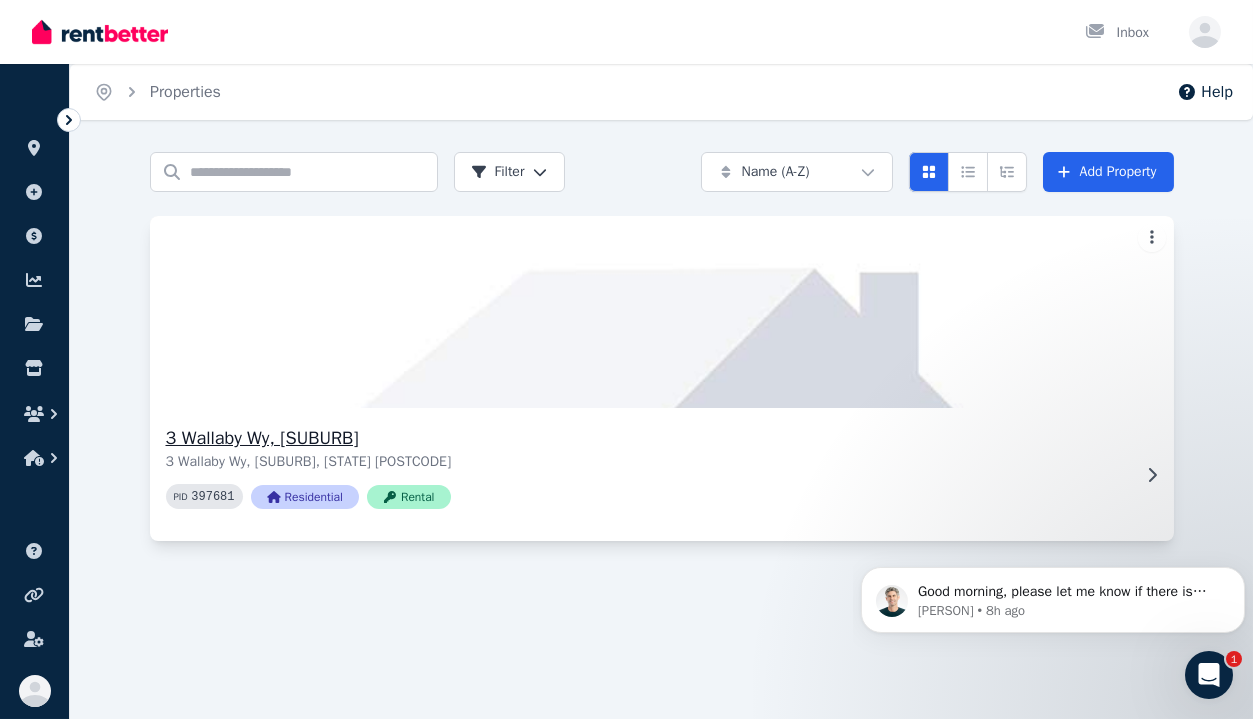 click at bounding box center (661, 312) 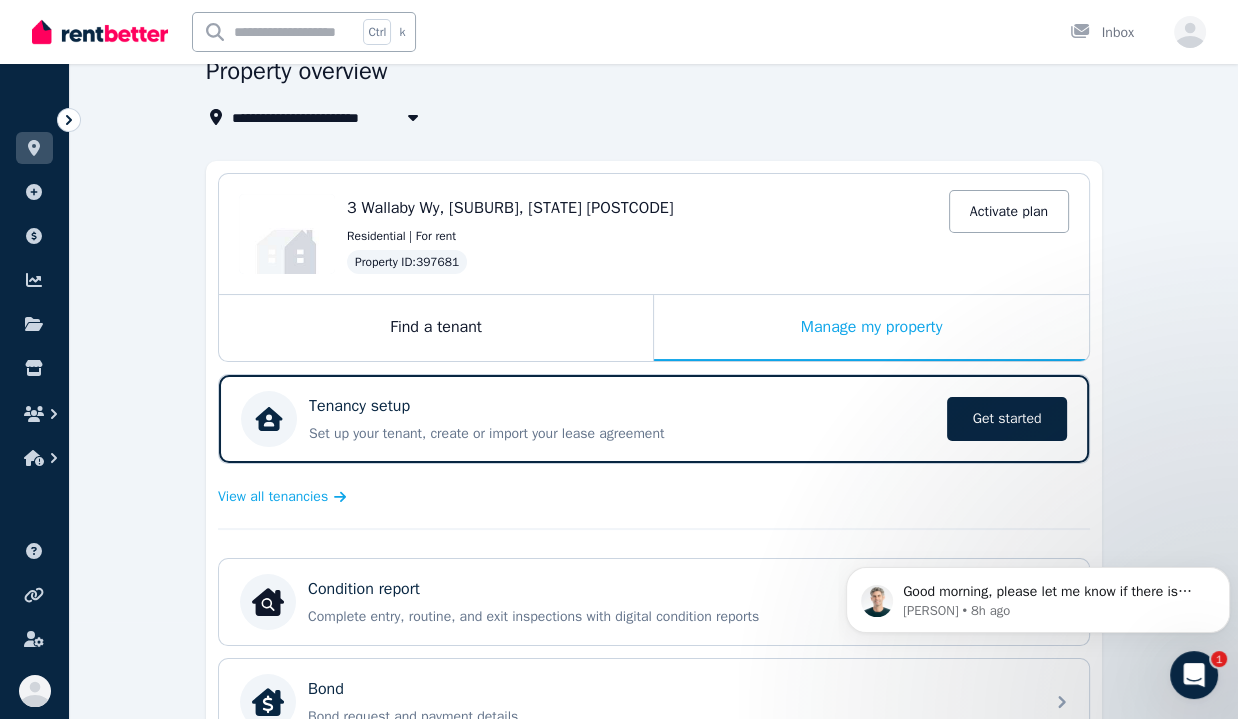 scroll, scrollTop: 0, scrollLeft: 0, axis: both 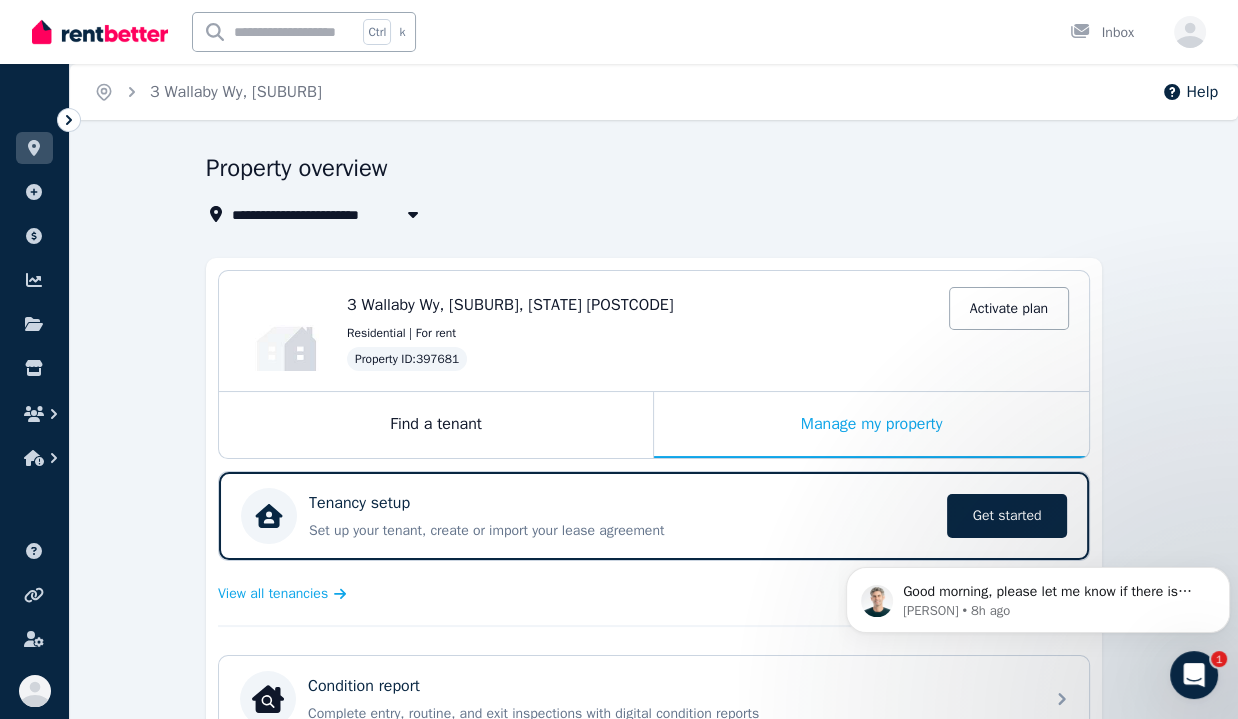 click on "3 Wallaby Wy, [SUBURB]" at bounding box center (325, 214) 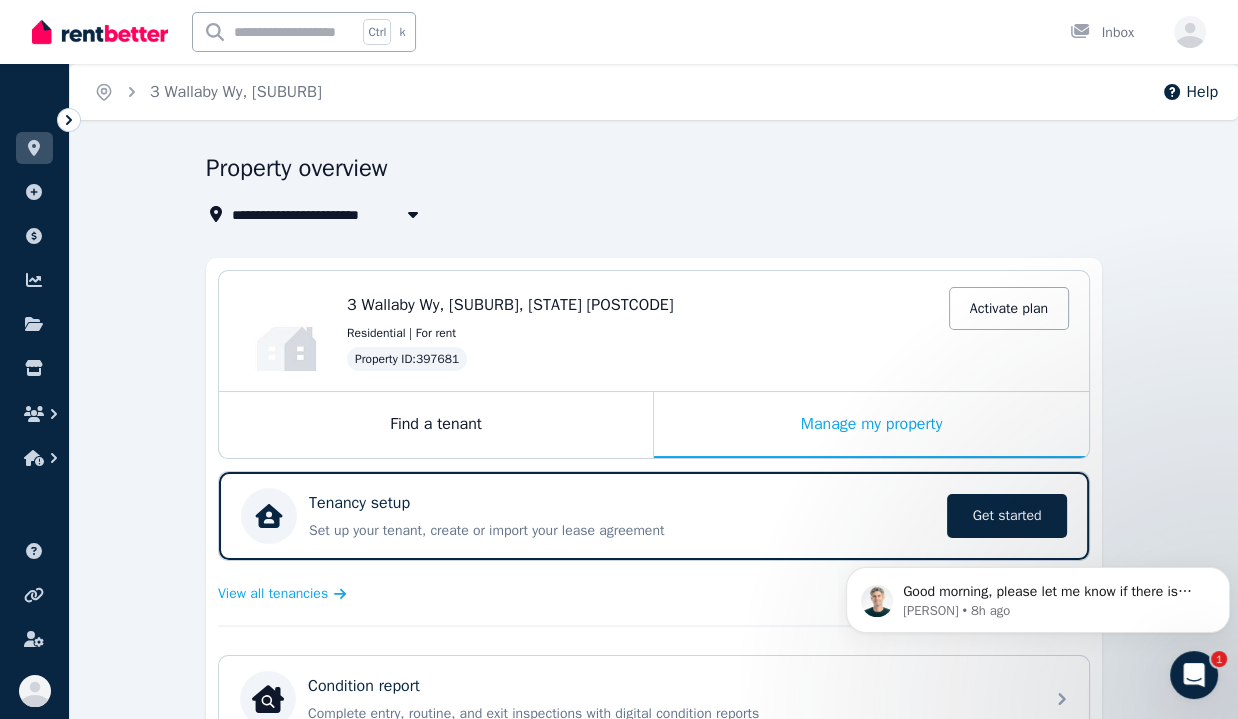 click on "3 Wallaby Wy, [SUBURB]" at bounding box center (325, 214) 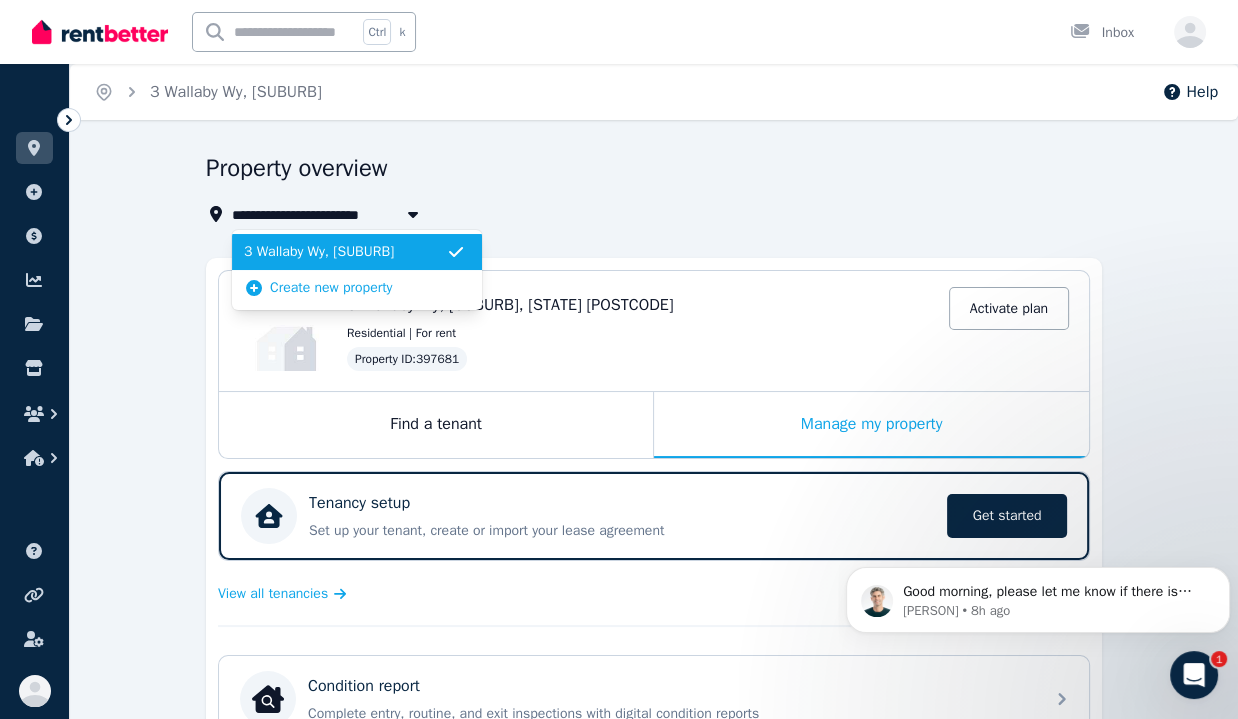 click on "Property overview" at bounding box center [648, 171] 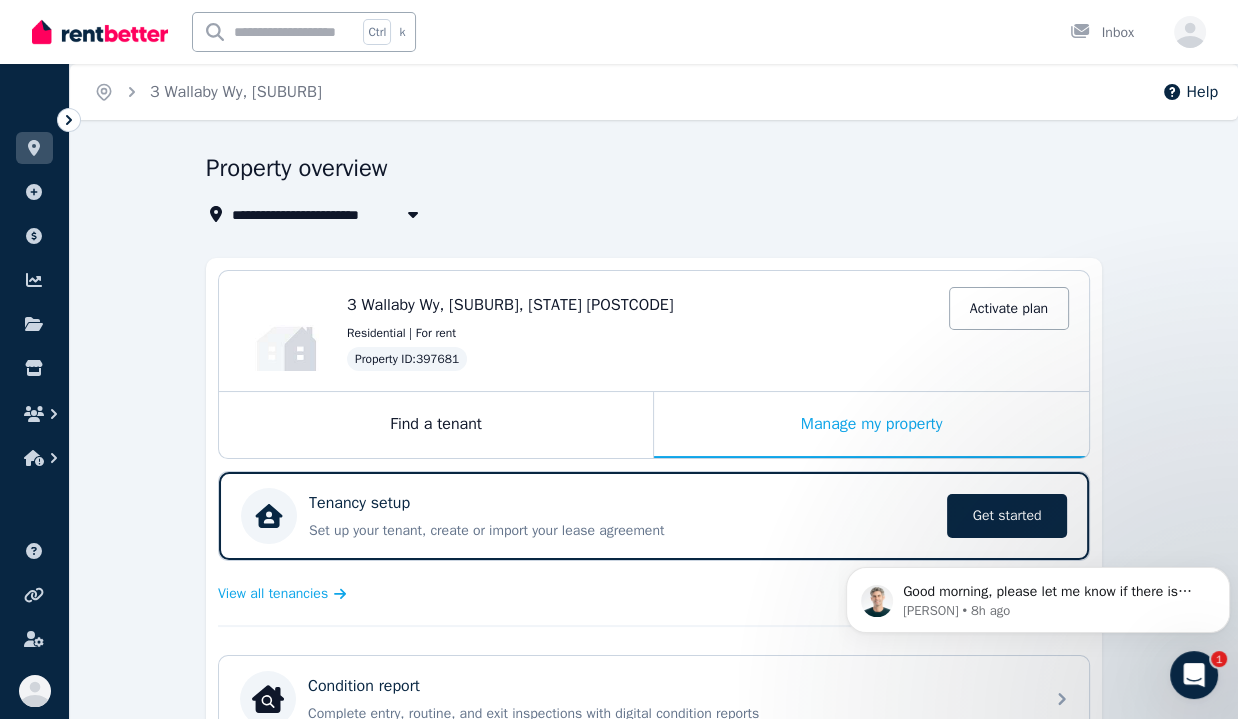 click 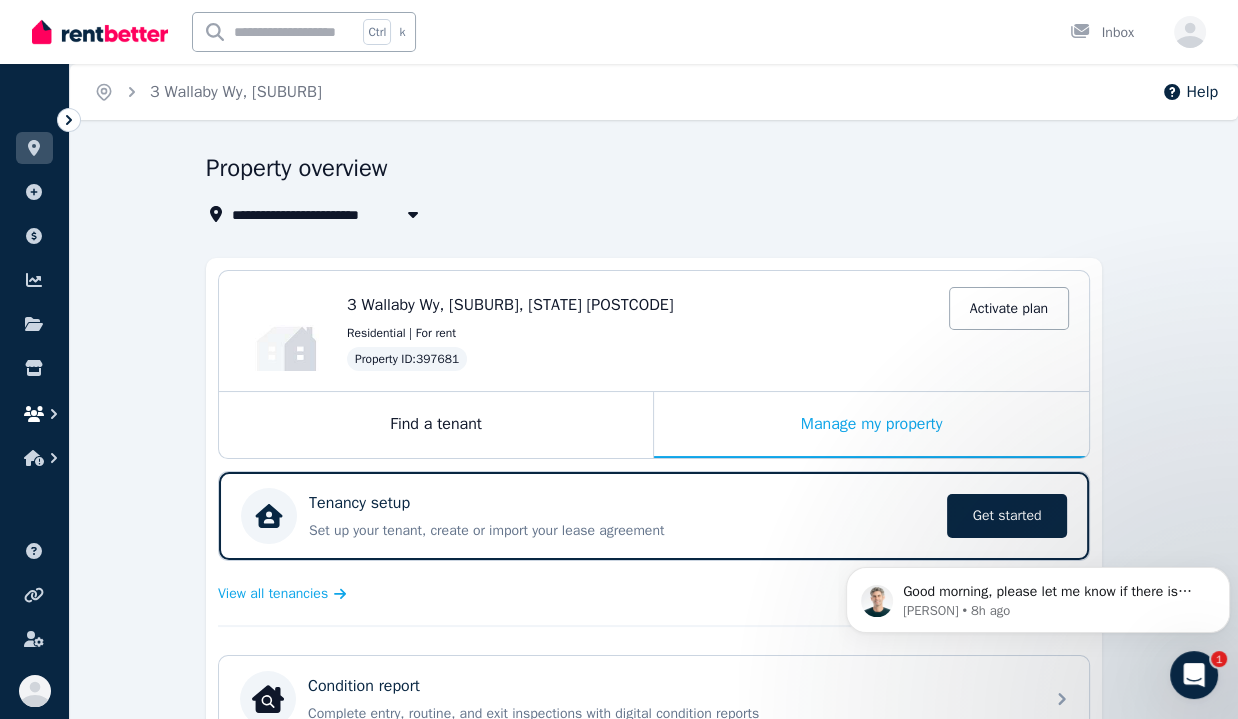 click 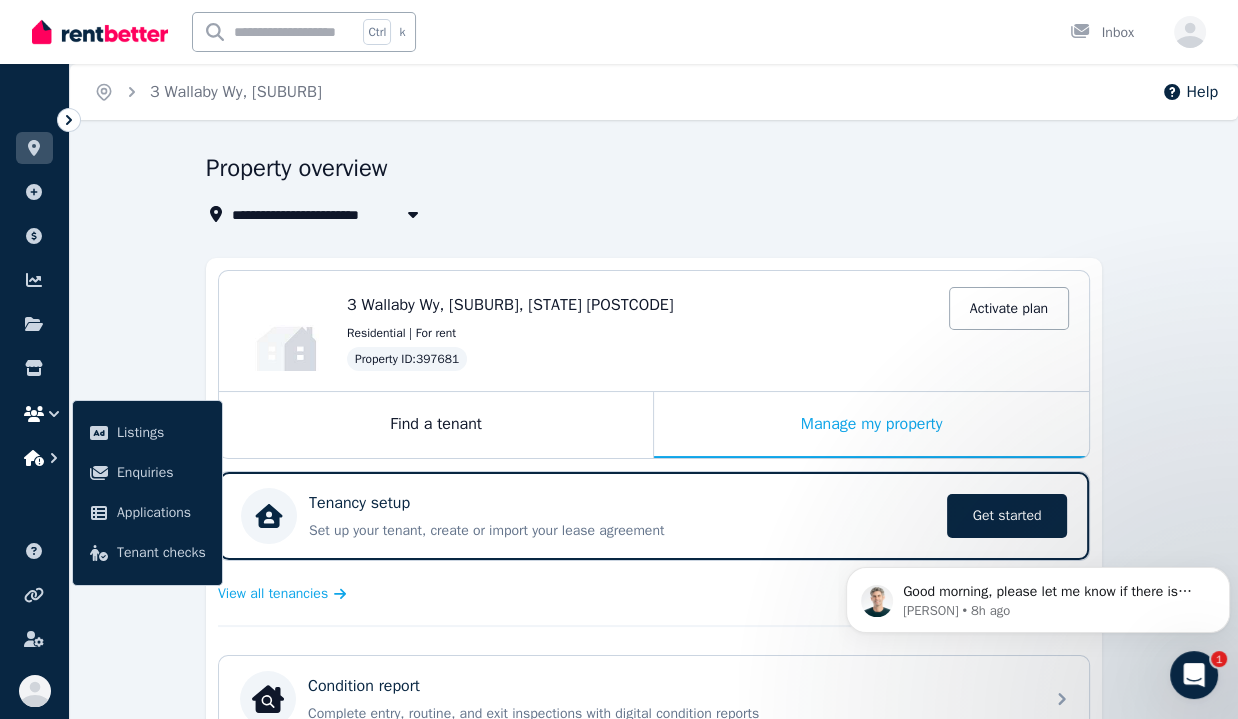 click 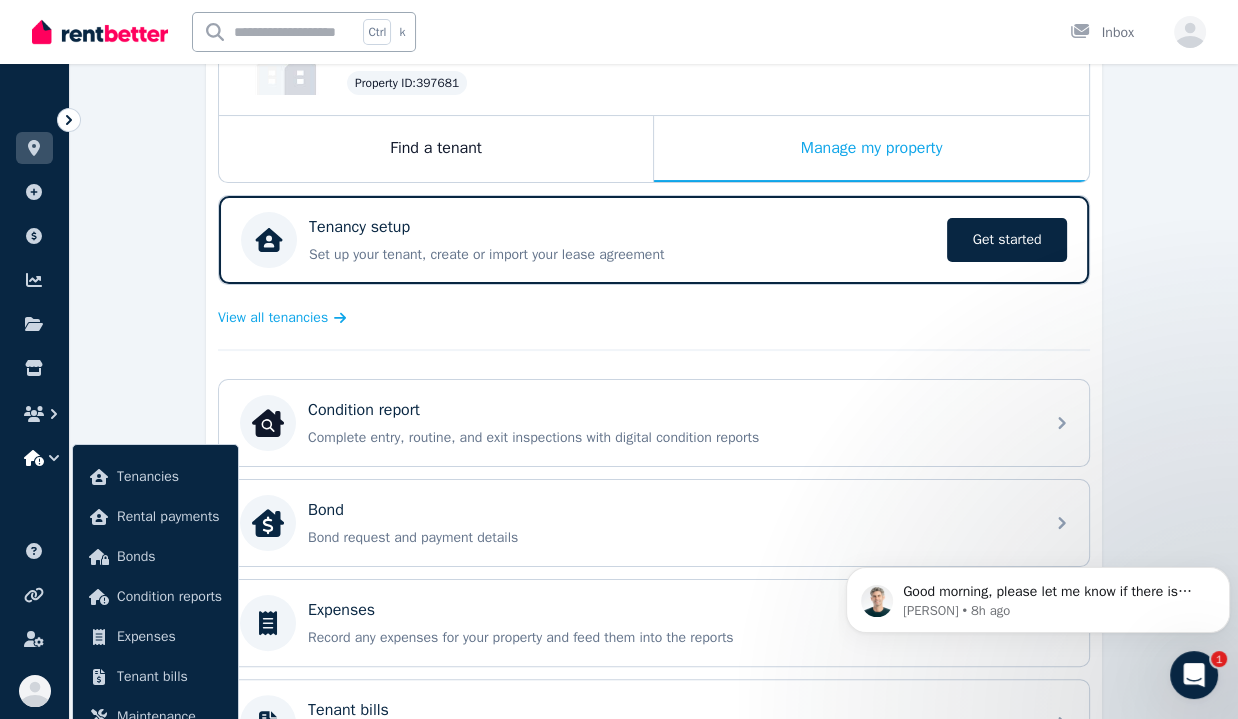 scroll, scrollTop: 276, scrollLeft: 0, axis: vertical 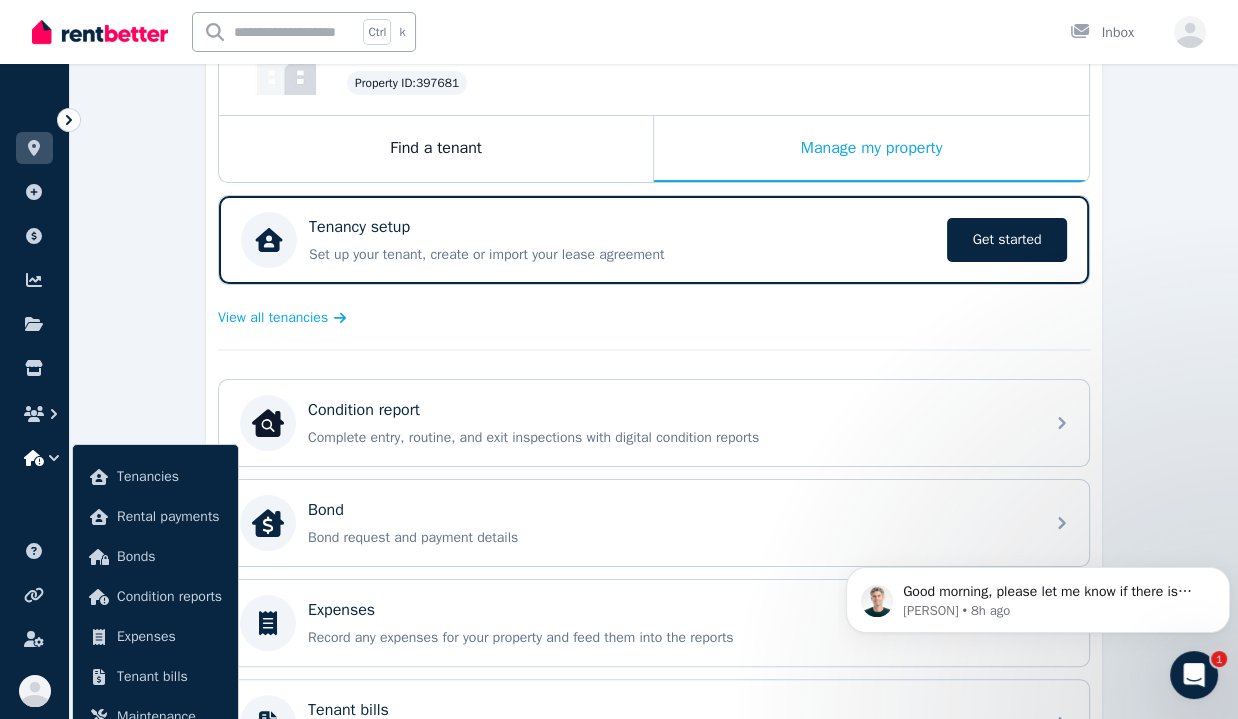 click on "**********" at bounding box center (654, 465) 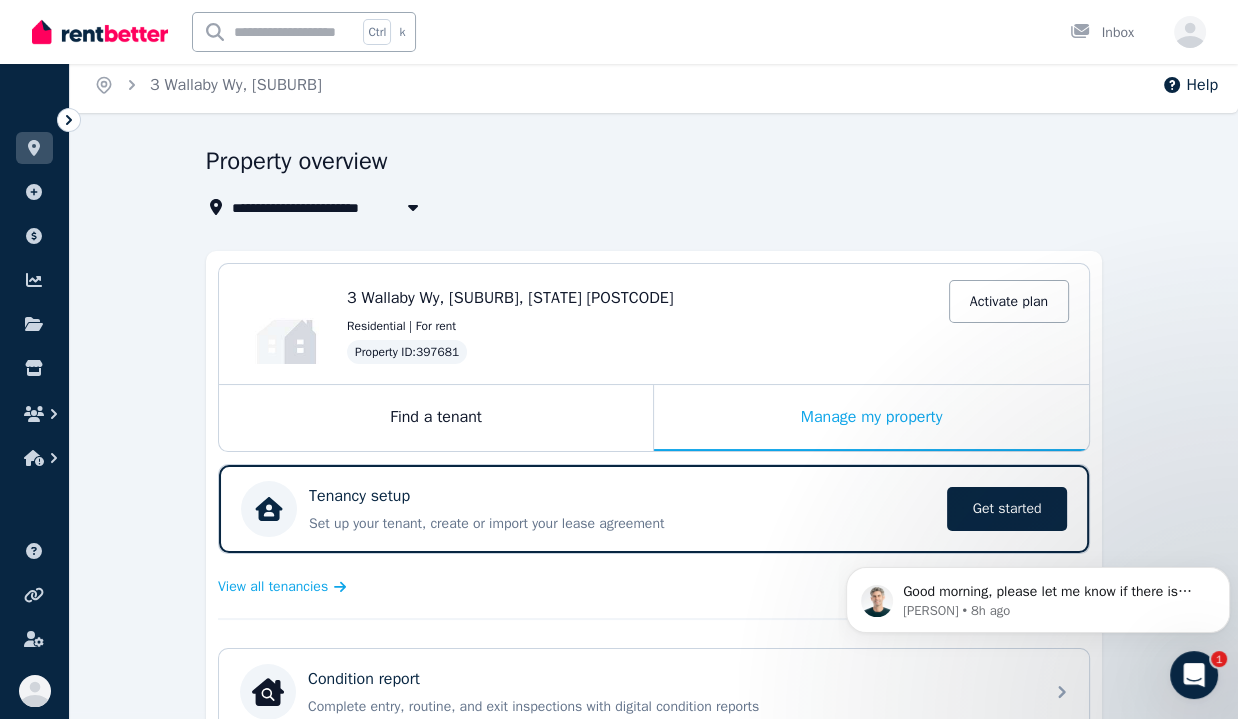scroll, scrollTop: 0, scrollLeft: 0, axis: both 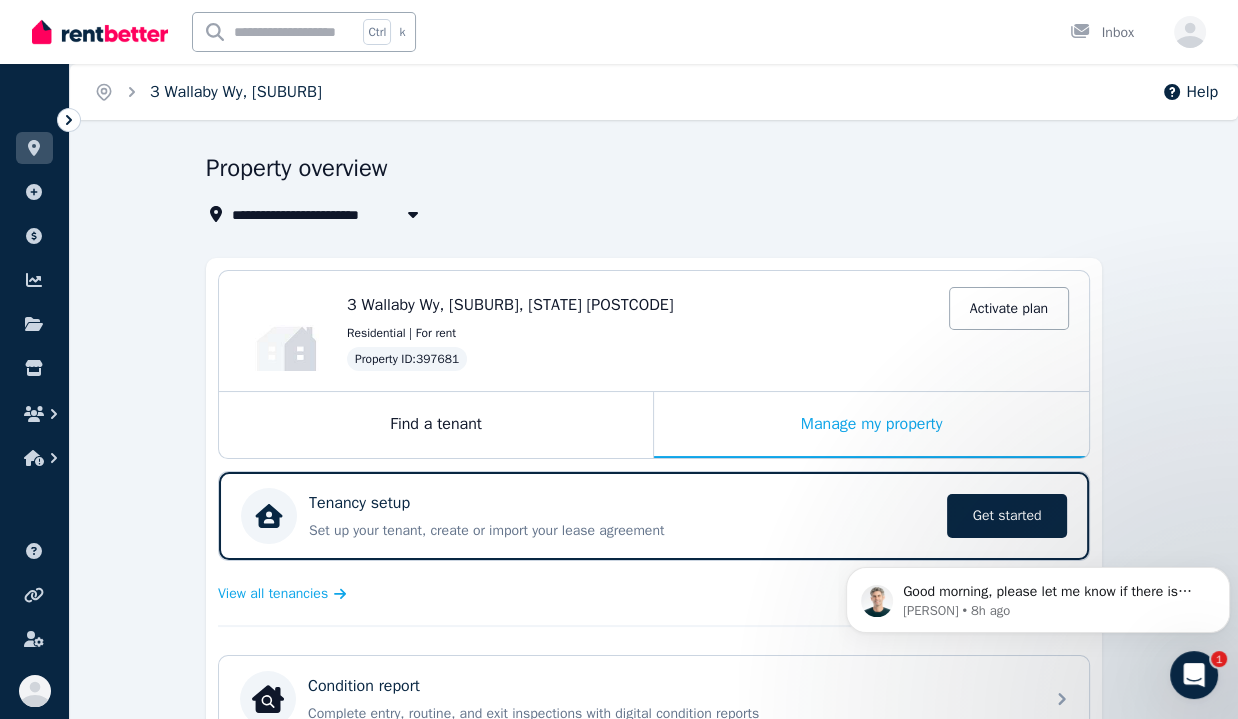 click on "3 Wallaby Wy, [SUBURB]" at bounding box center [236, 92] 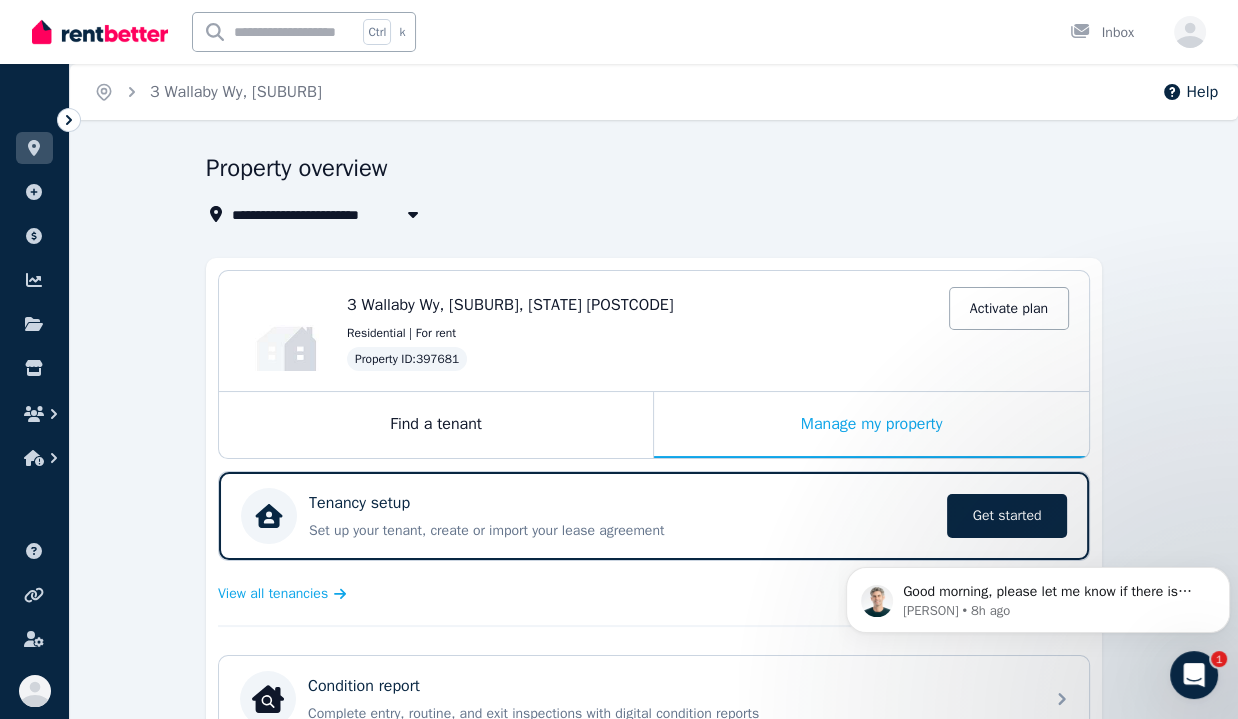 click 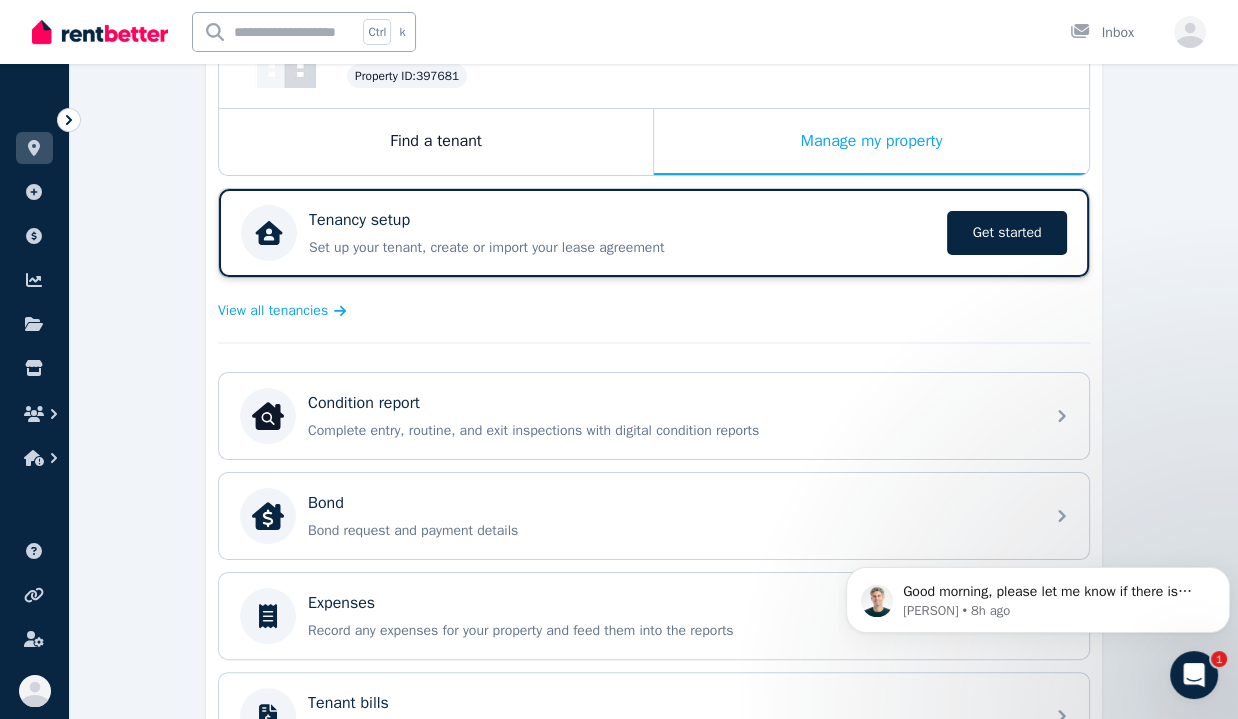 scroll, scrollTop: 284, scrollLeft: 0, axis: vertical 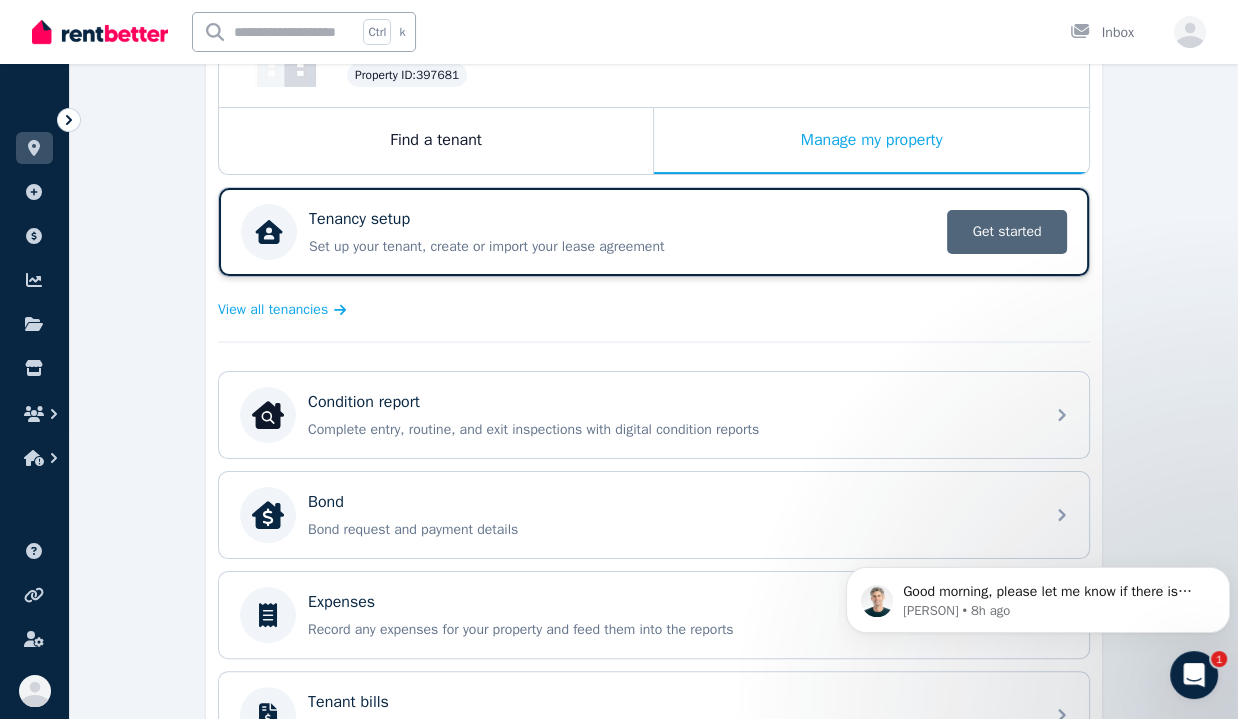 click on "Get started" at bounding box center (1007, 232) 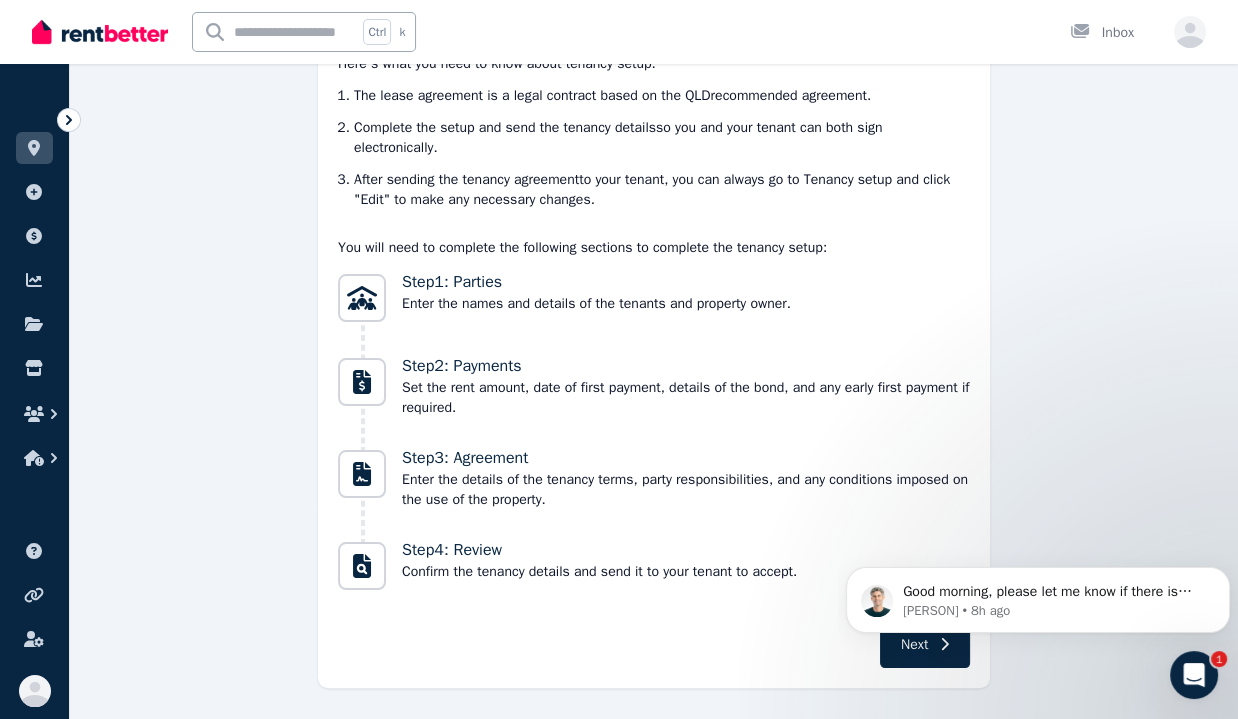 scroll, scrollTop: 0, scrollLeft: 0, axis: both 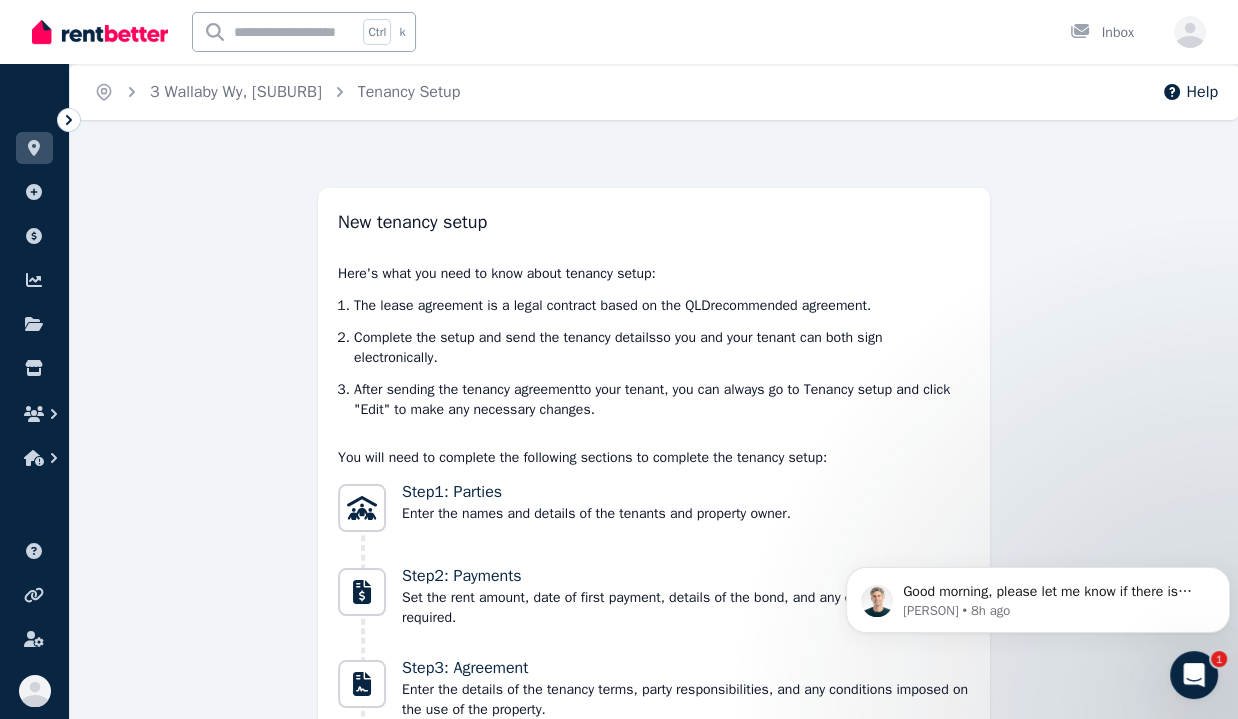 click 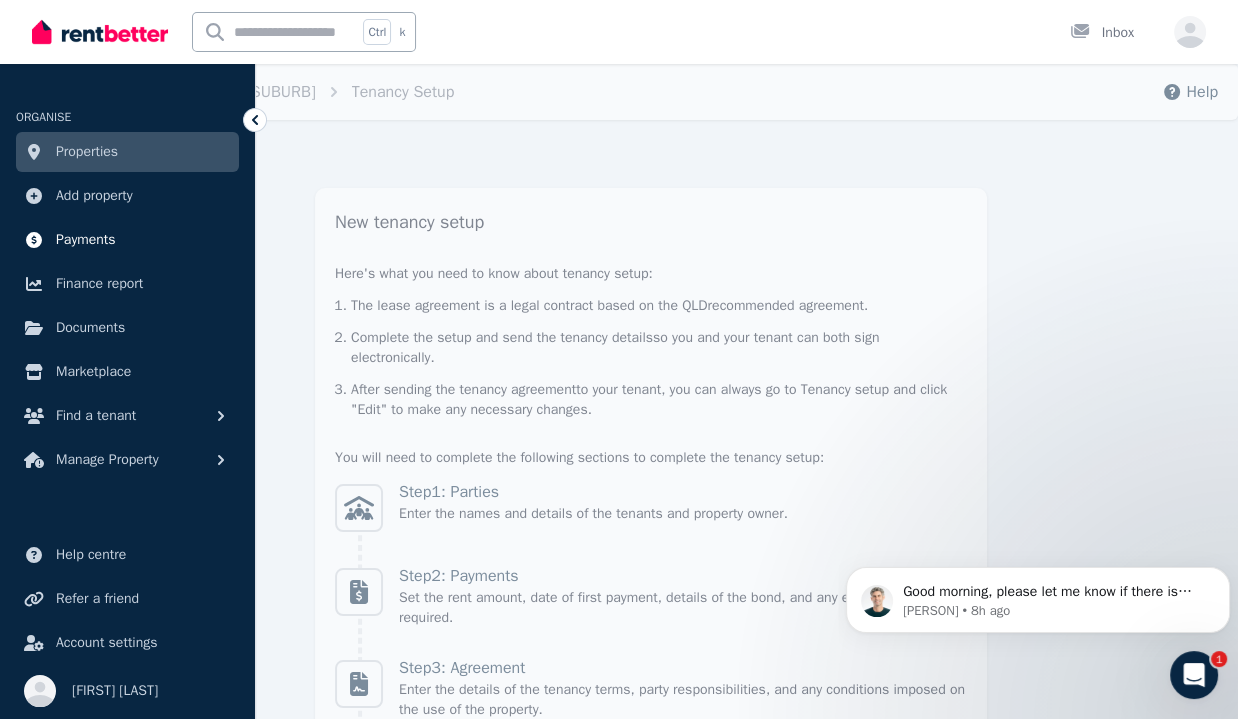 click on "Payments" at bounding box center (127, 240) 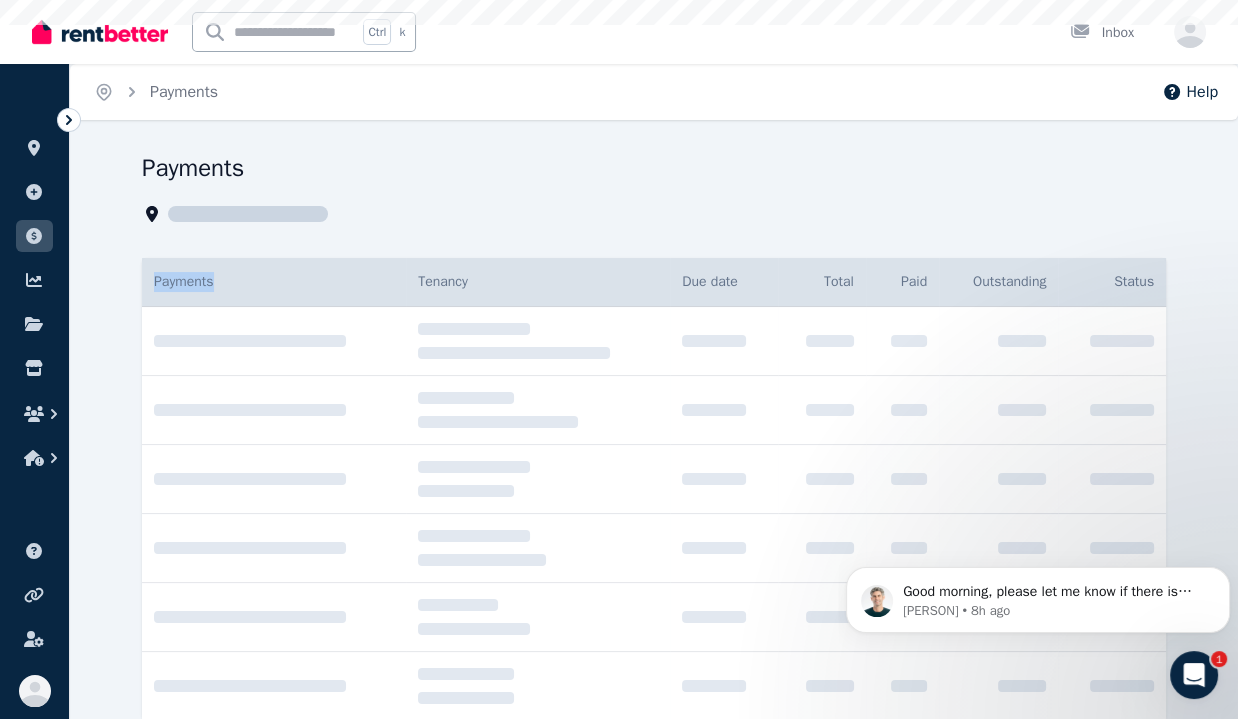 click on "Payments Payments Details Tenancy Due date Total Paid Outstanding Status" at bounding box center (654, 454) 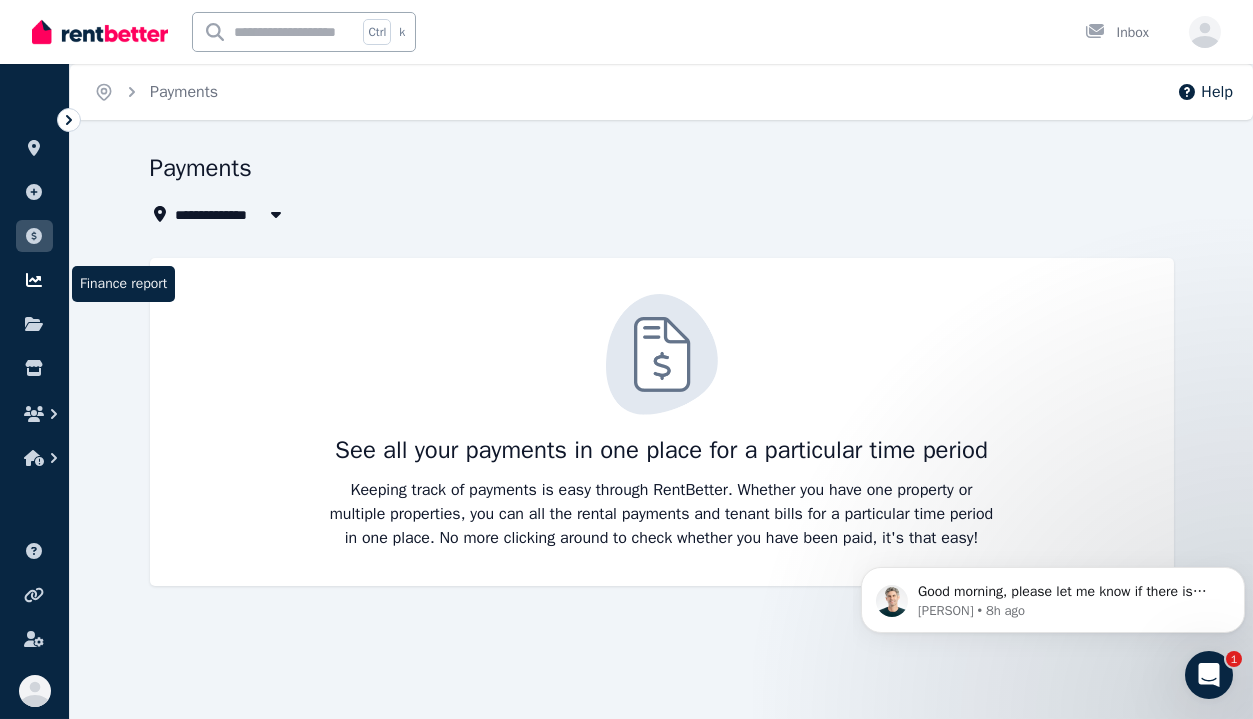 click at bounding box center [34, 280] 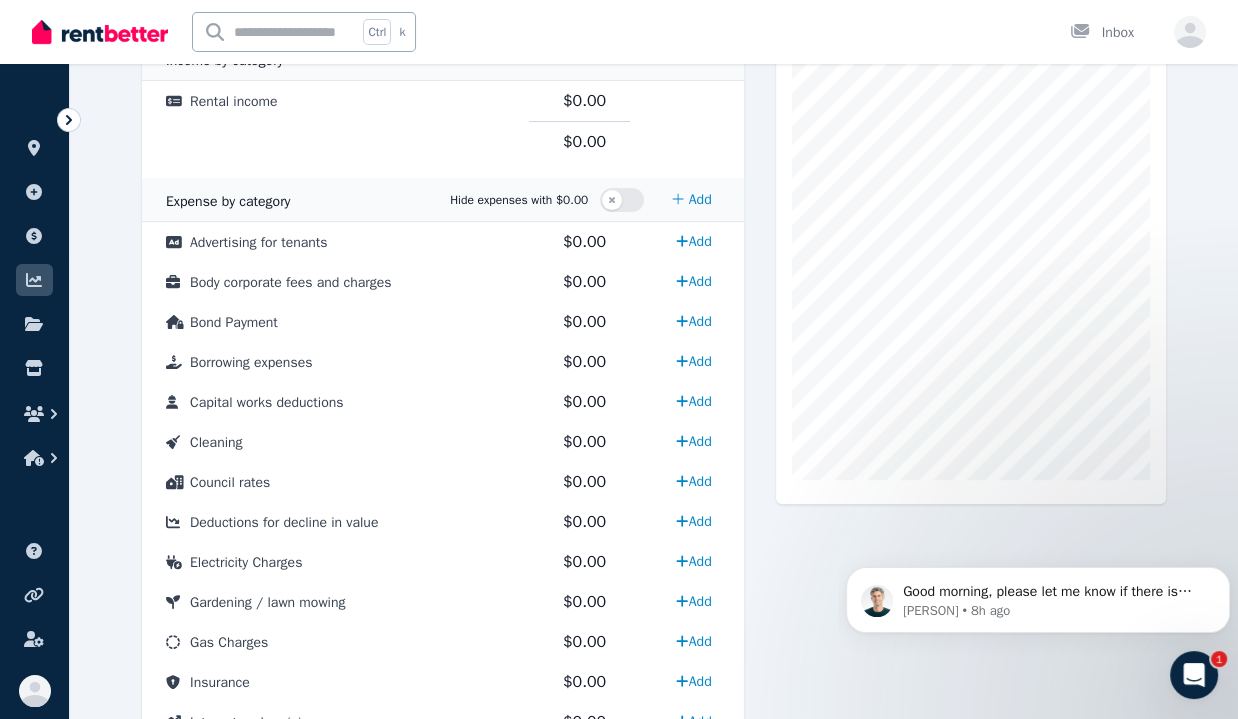scroll, scrollTop: 462, scrollLeft: 0, axis: vertical 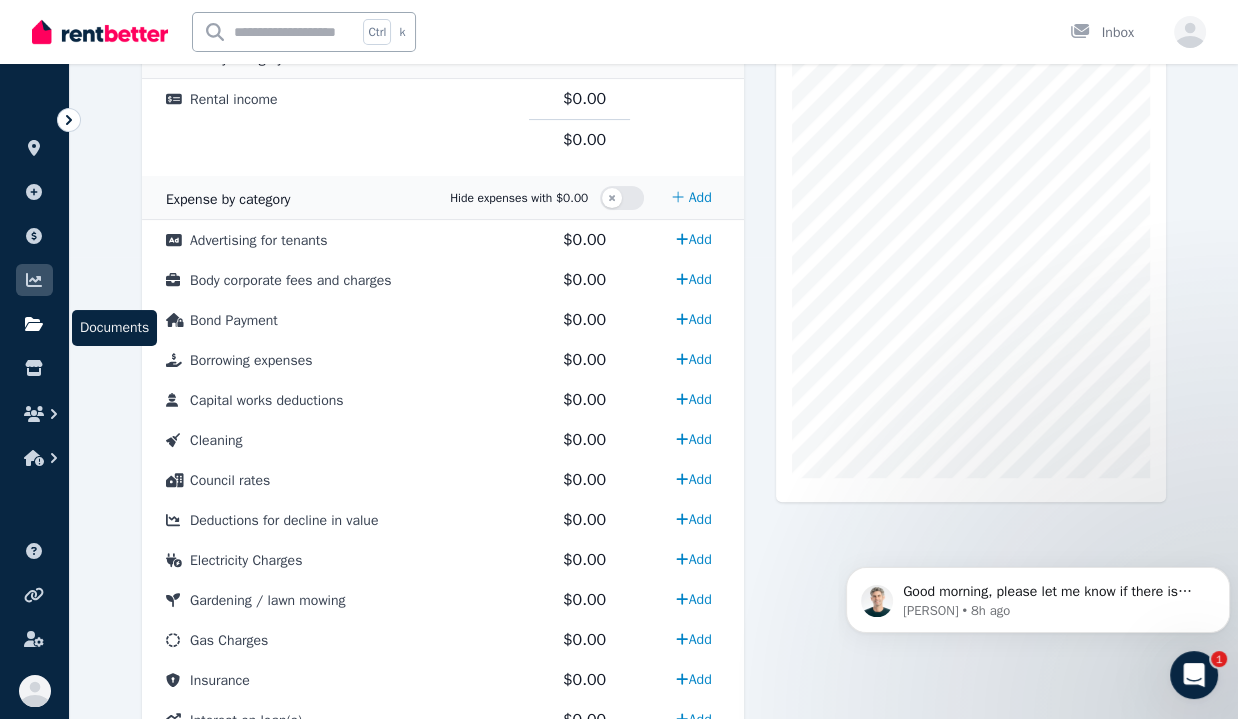 click 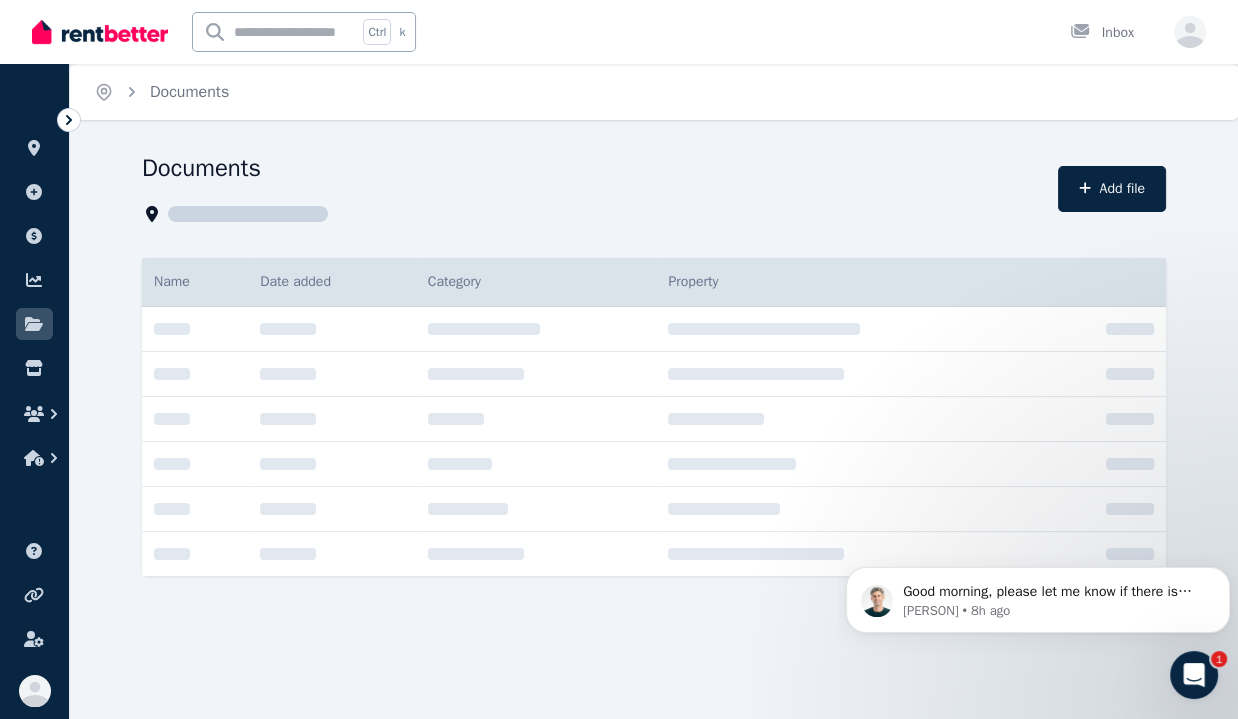 scroll, scrollTop: 0, scrollLeft: 0, axis: both 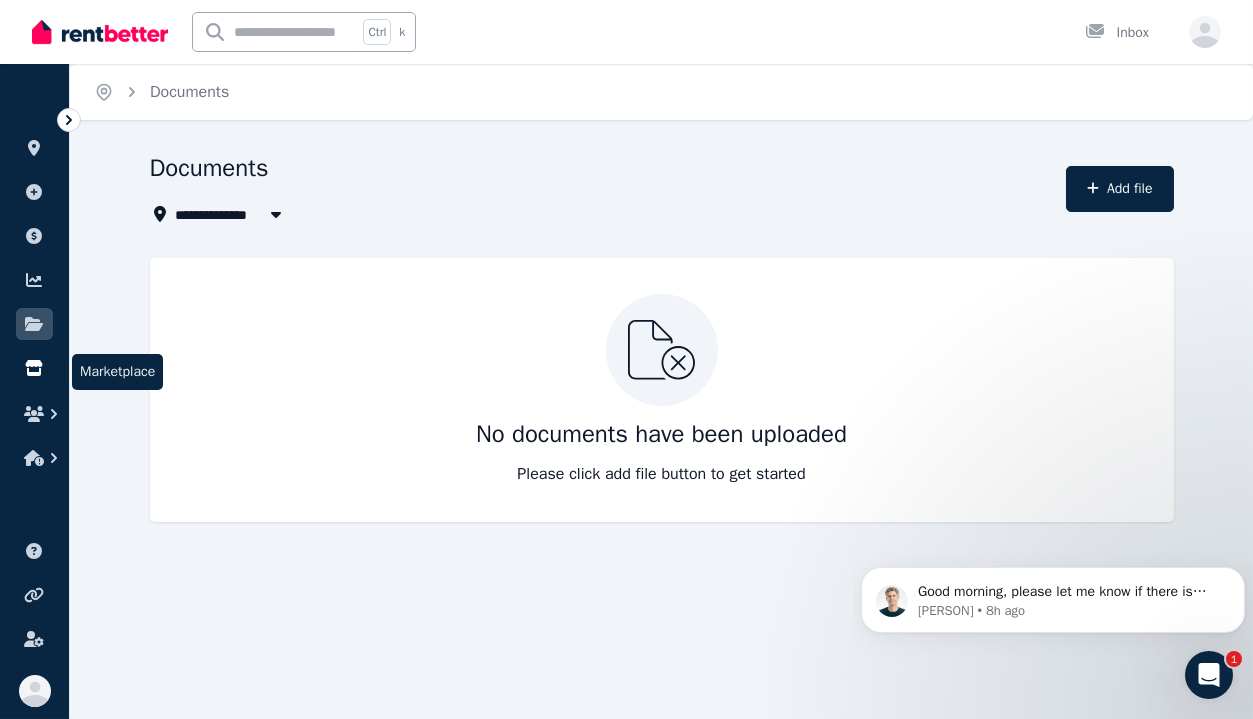 click 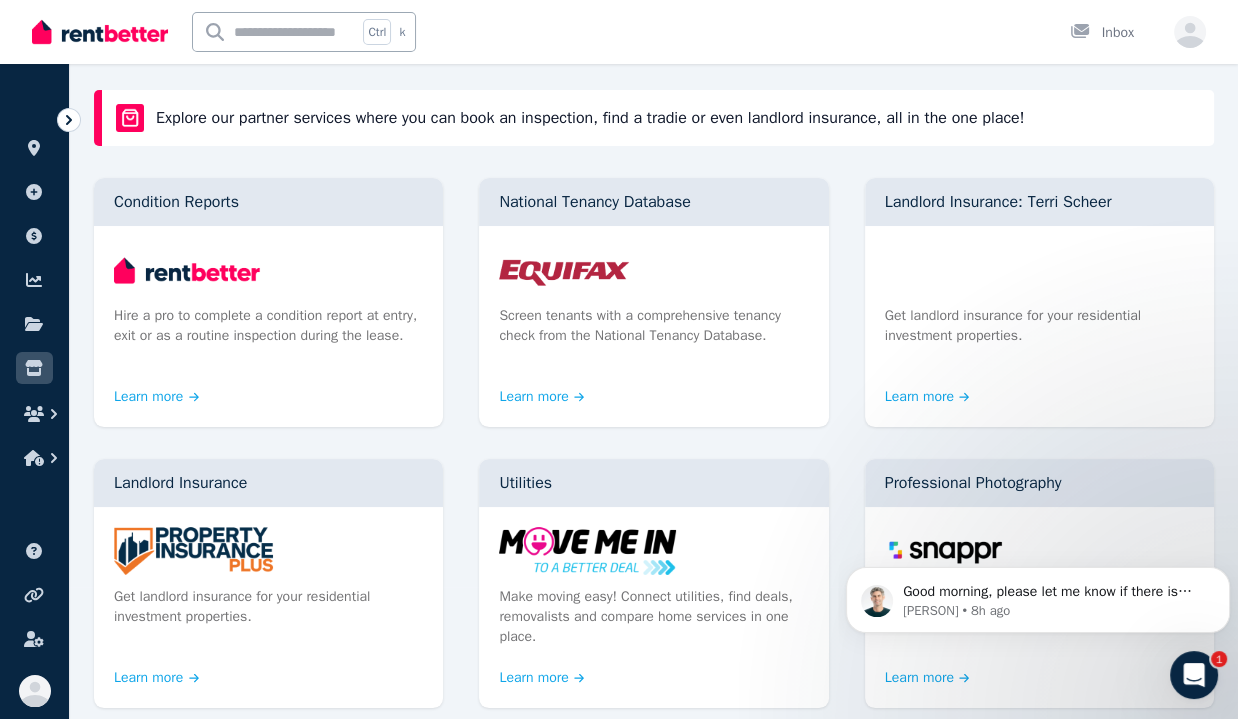 scroll, scrollTop: 131, scrollLeft: 0, axis: vertical 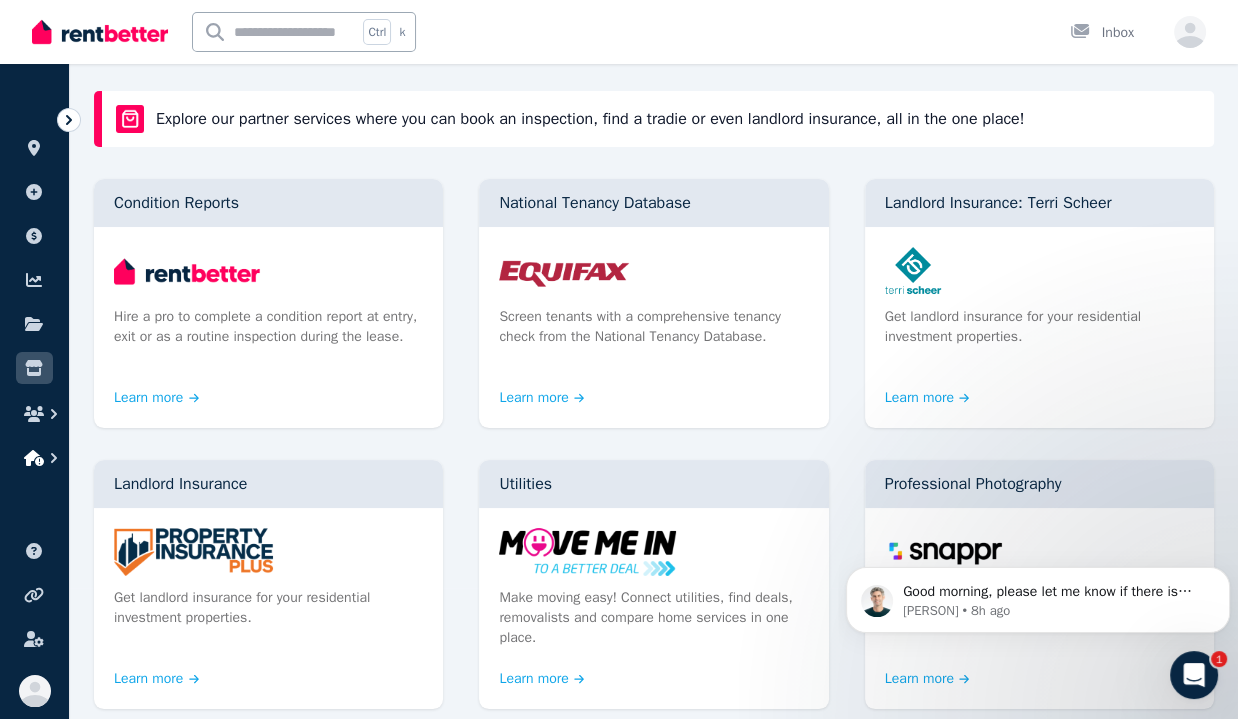 click 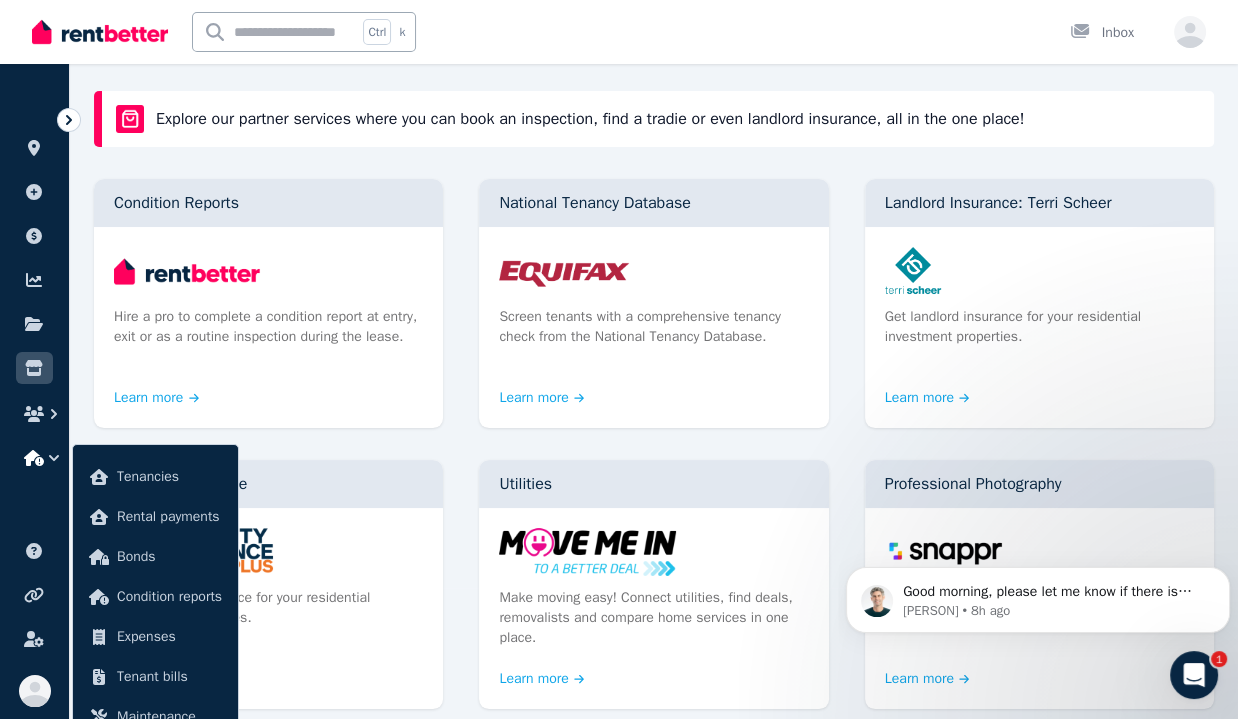 click 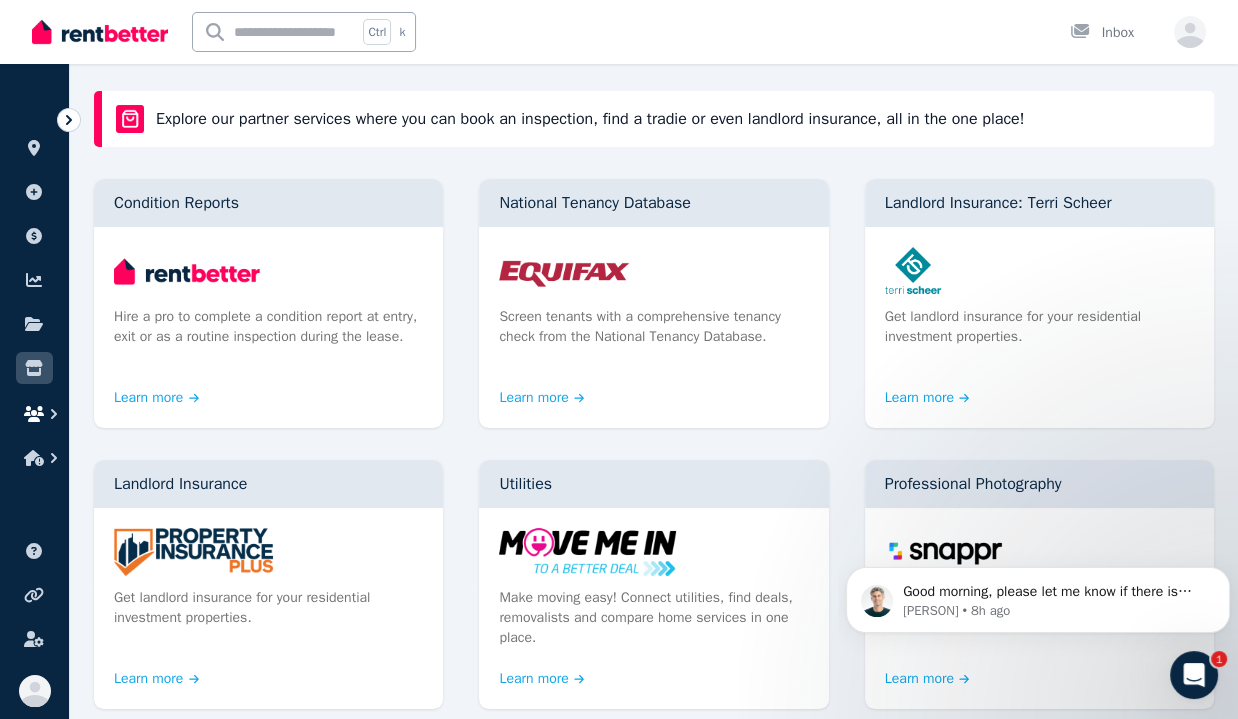 click 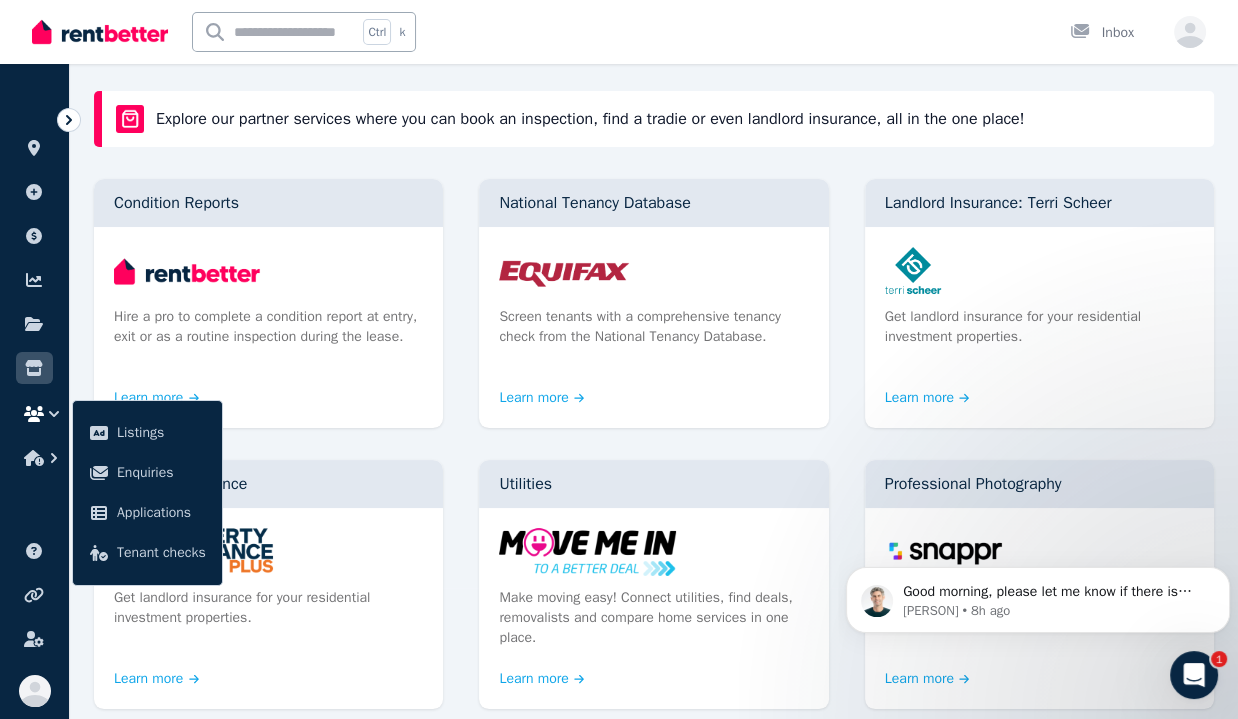click 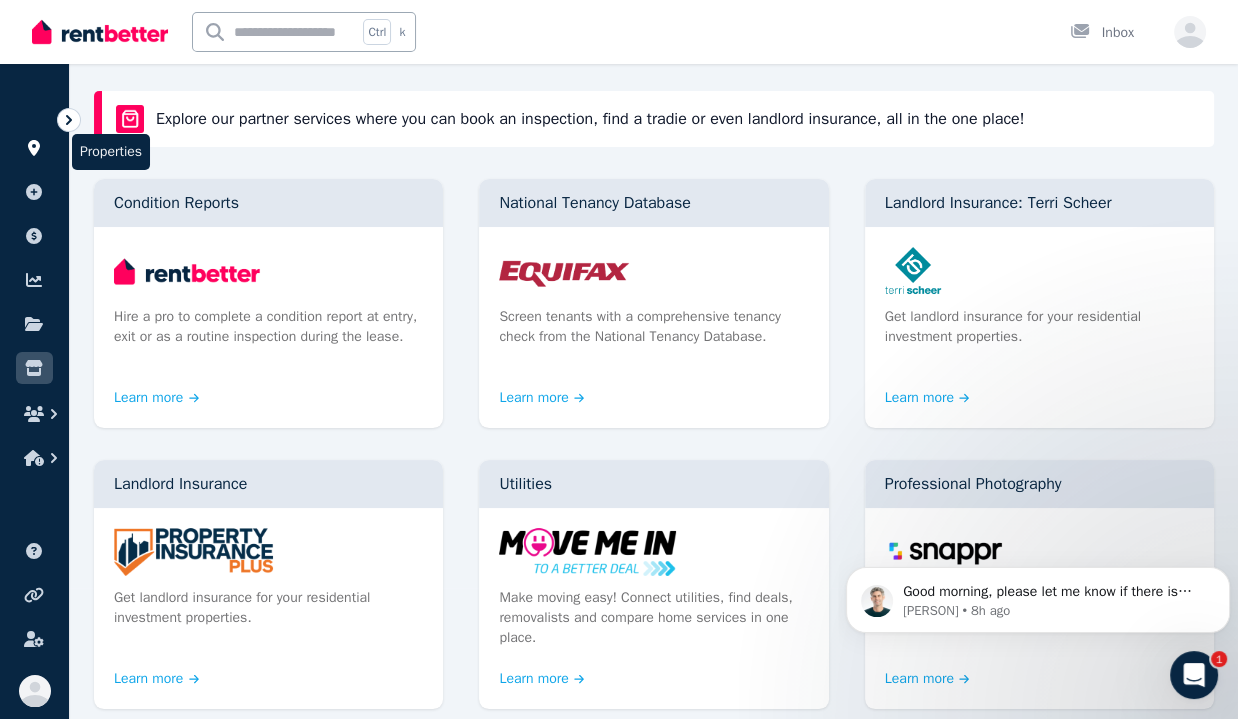 click at bounding box center (34, 148) 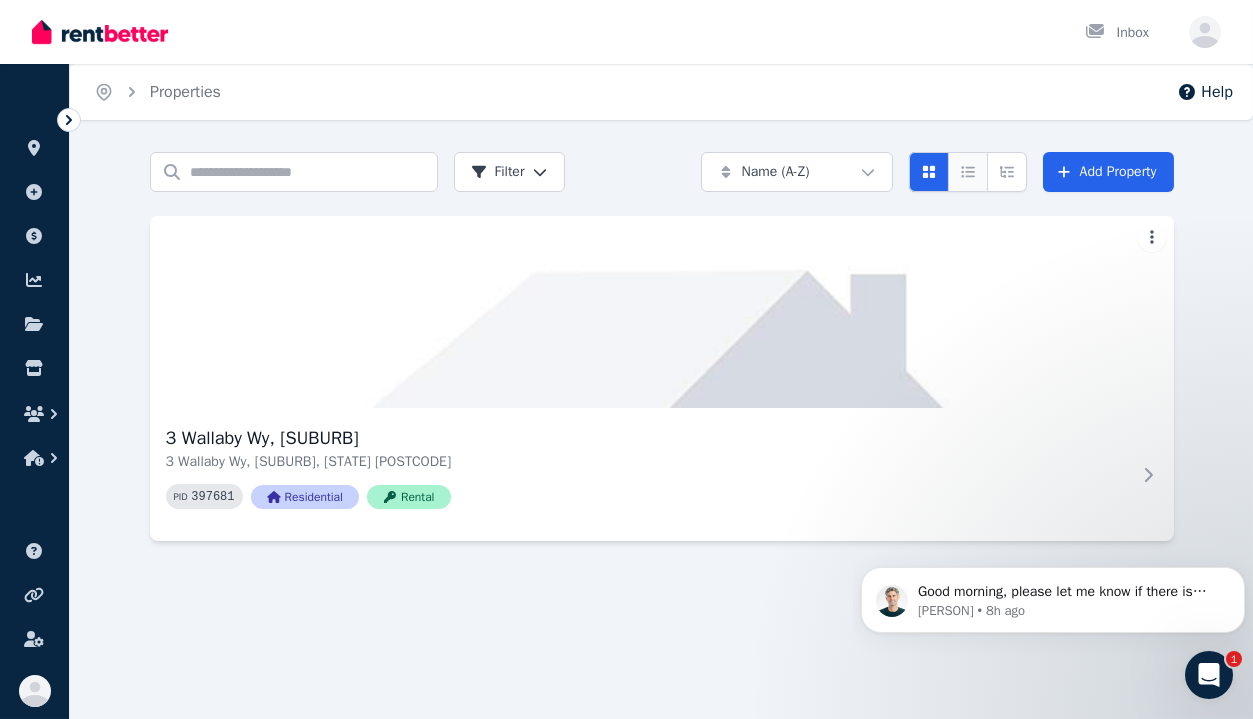 click 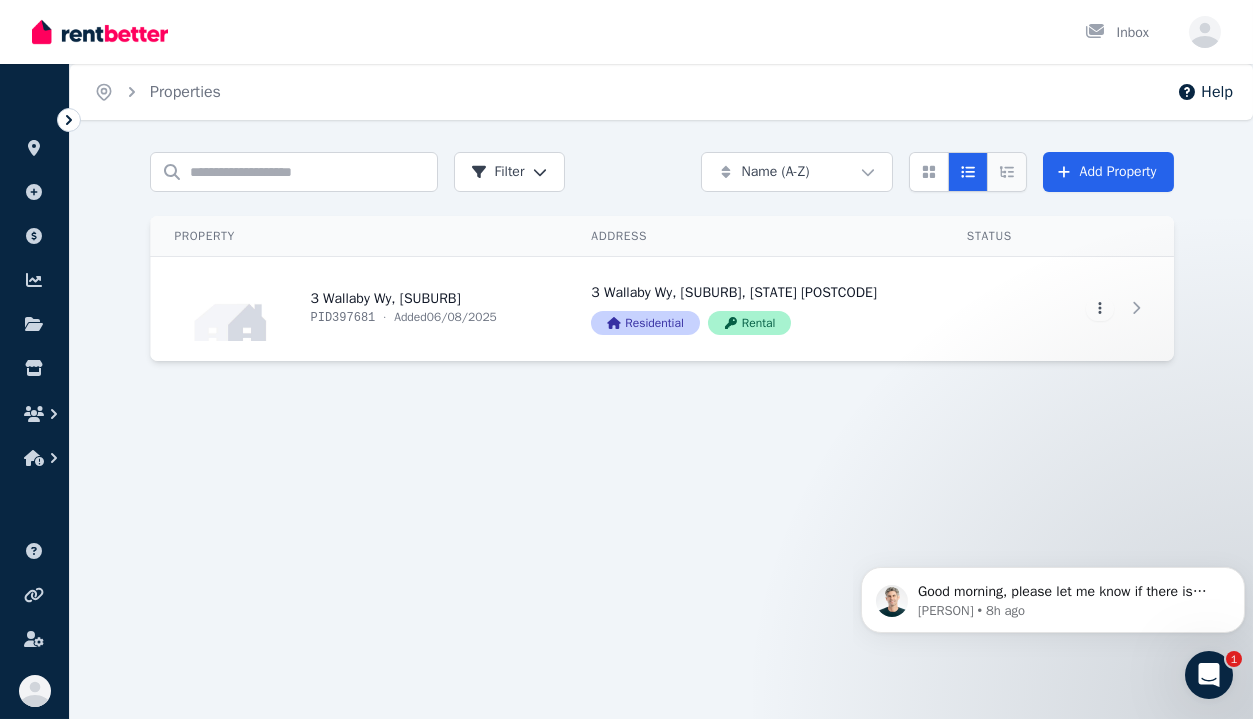click 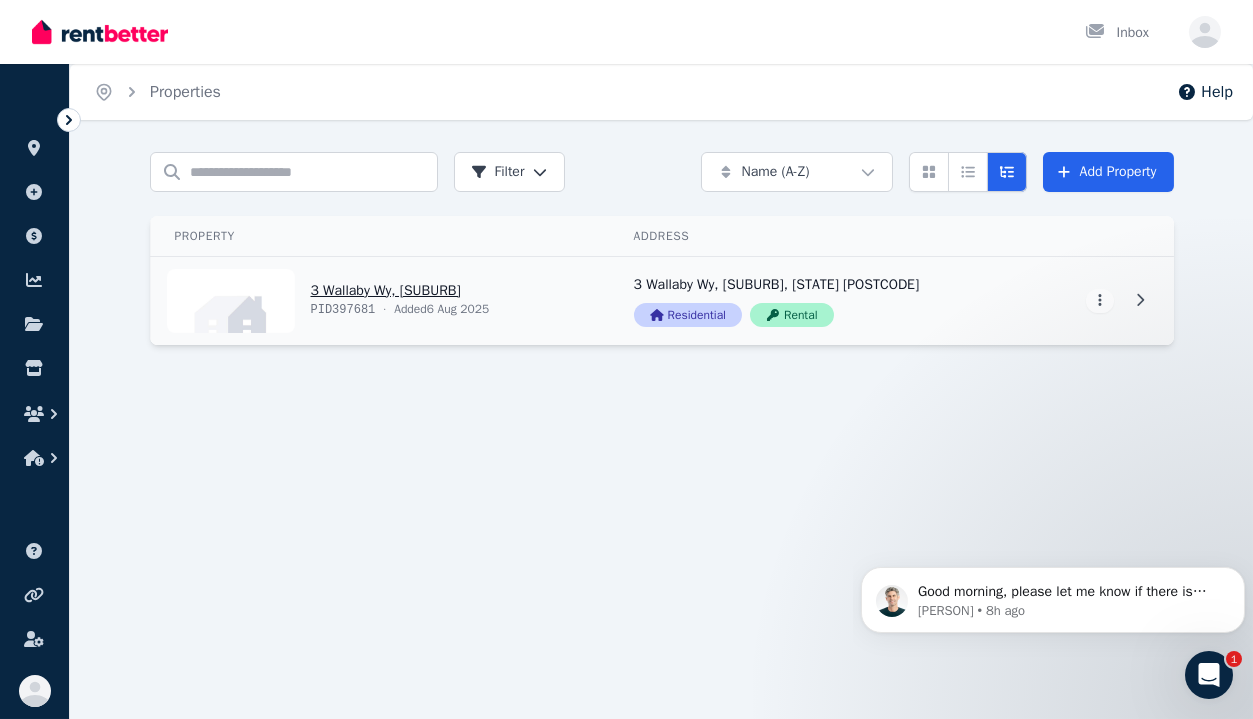 click on "View property details" at bounding box center [380, 301] 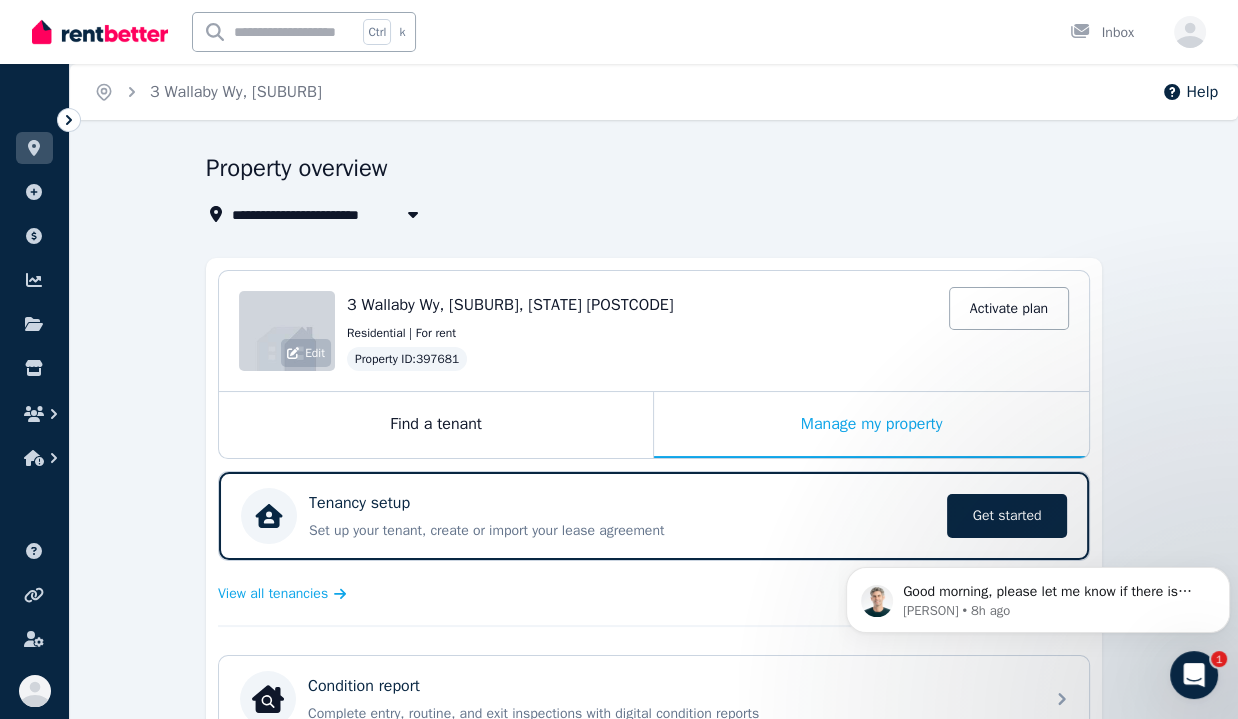 click on "Edit" at bounding box center [315, 353] 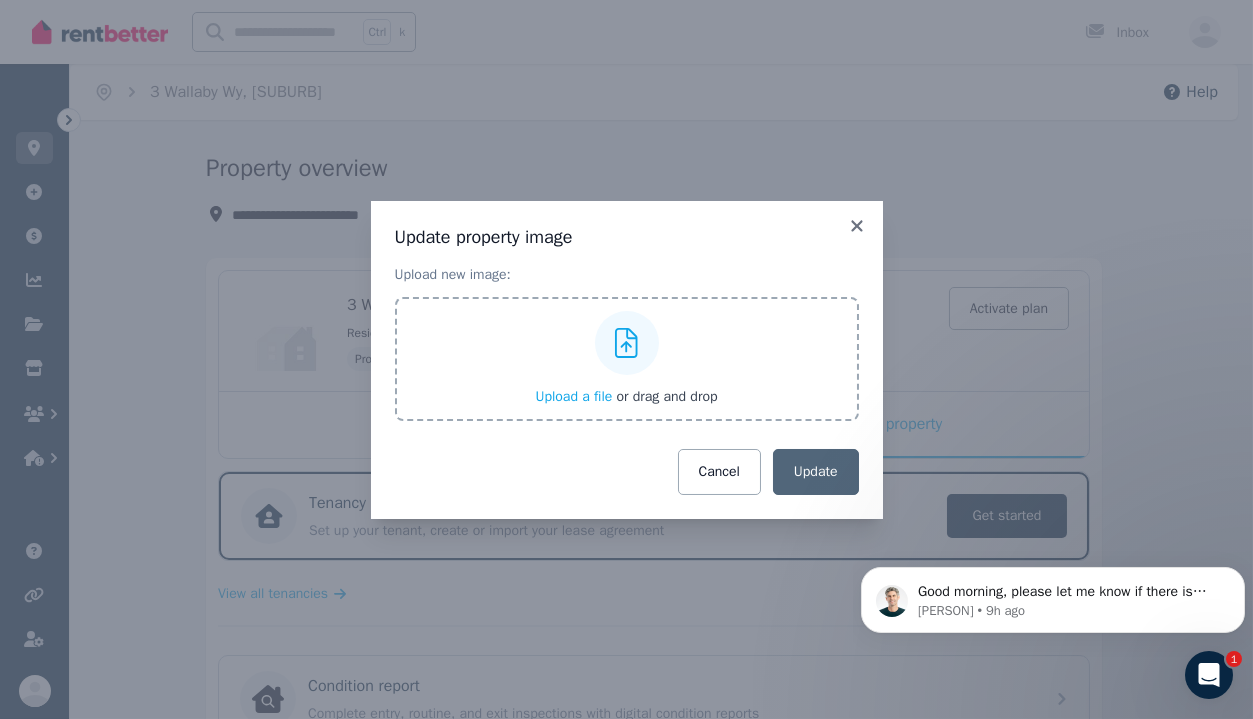 click on "Upload a file" at bounding box center [573, 396] 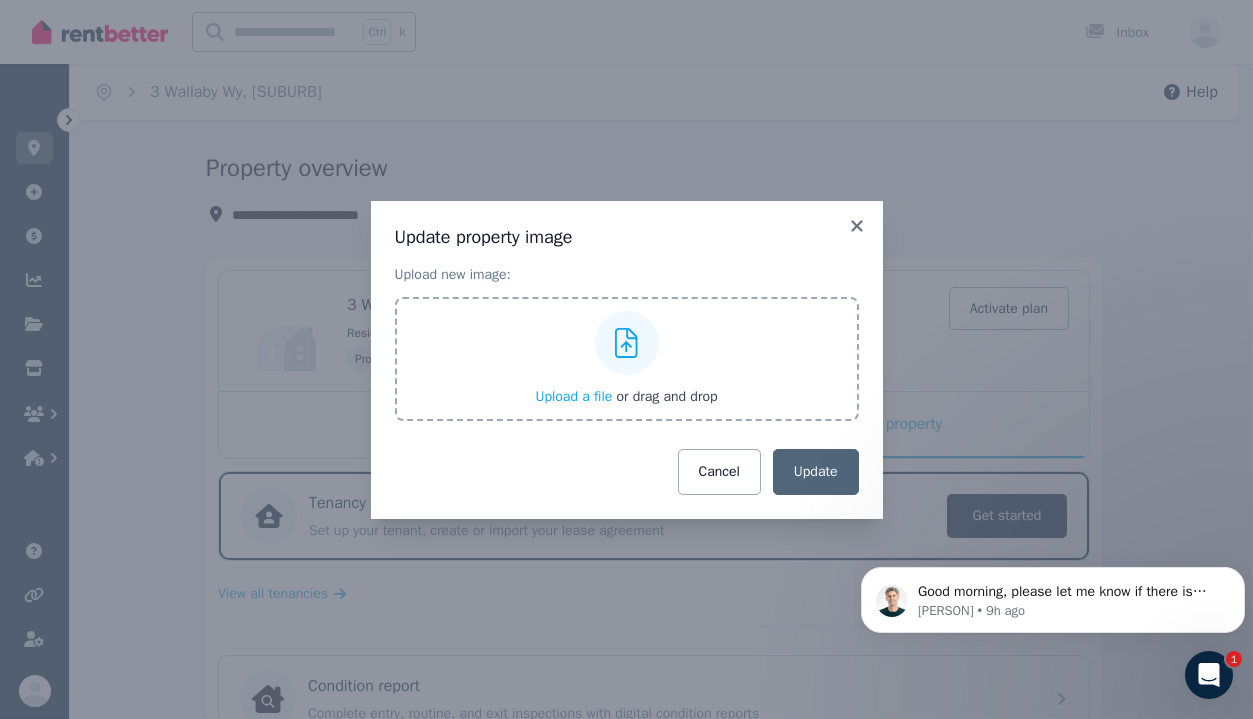 click on "Upload a file" at bounding box center [573, 396] 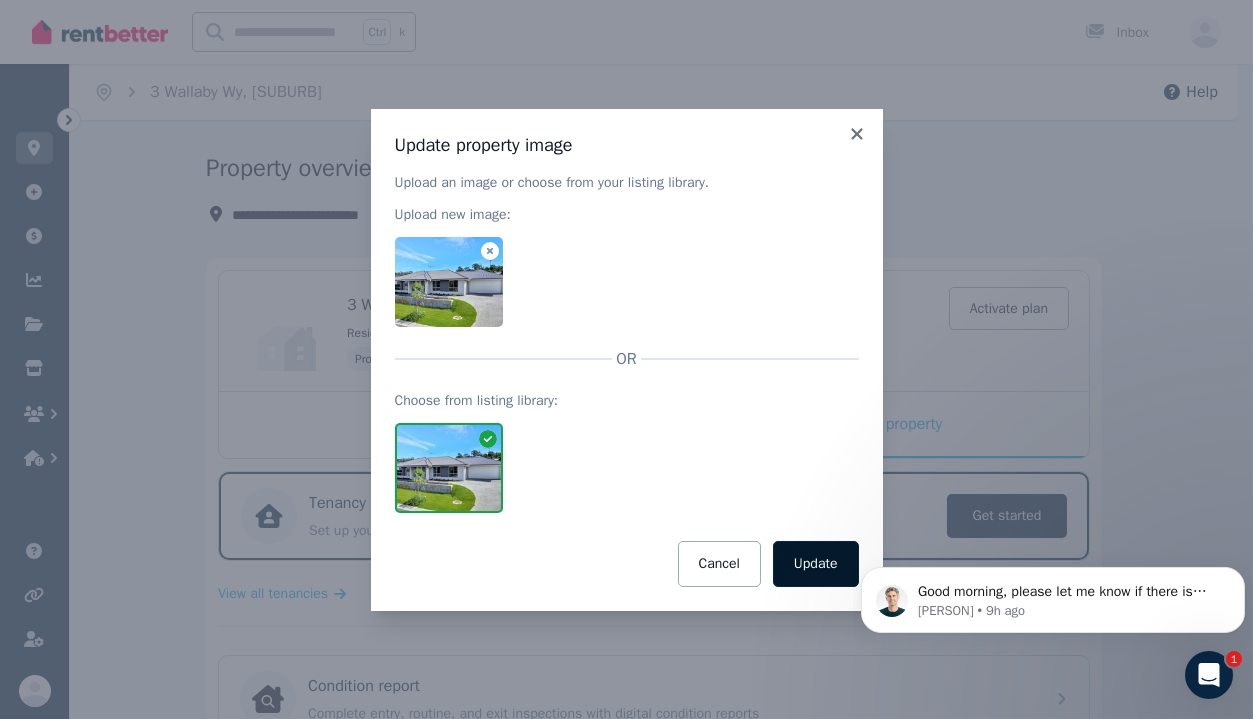 click on "Update" at bounding box center [816, 564] 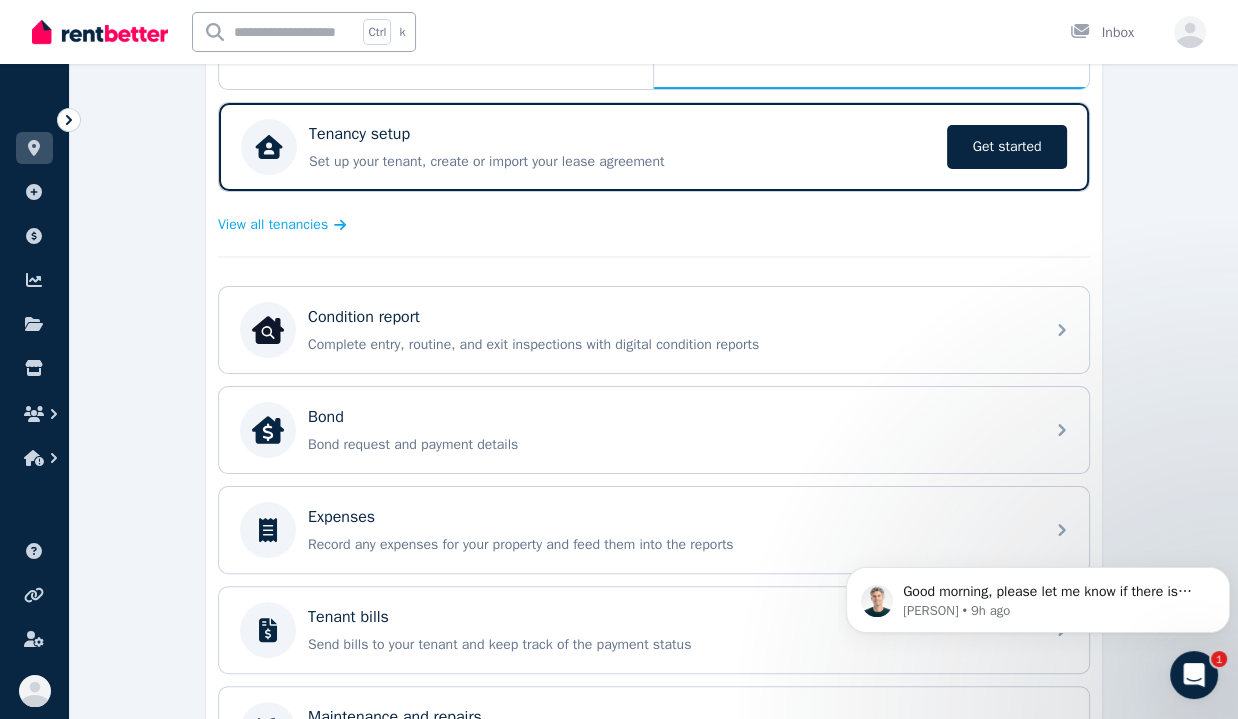 scroll, scrollTop: 370, scrollLeft: 0, axis: vertical 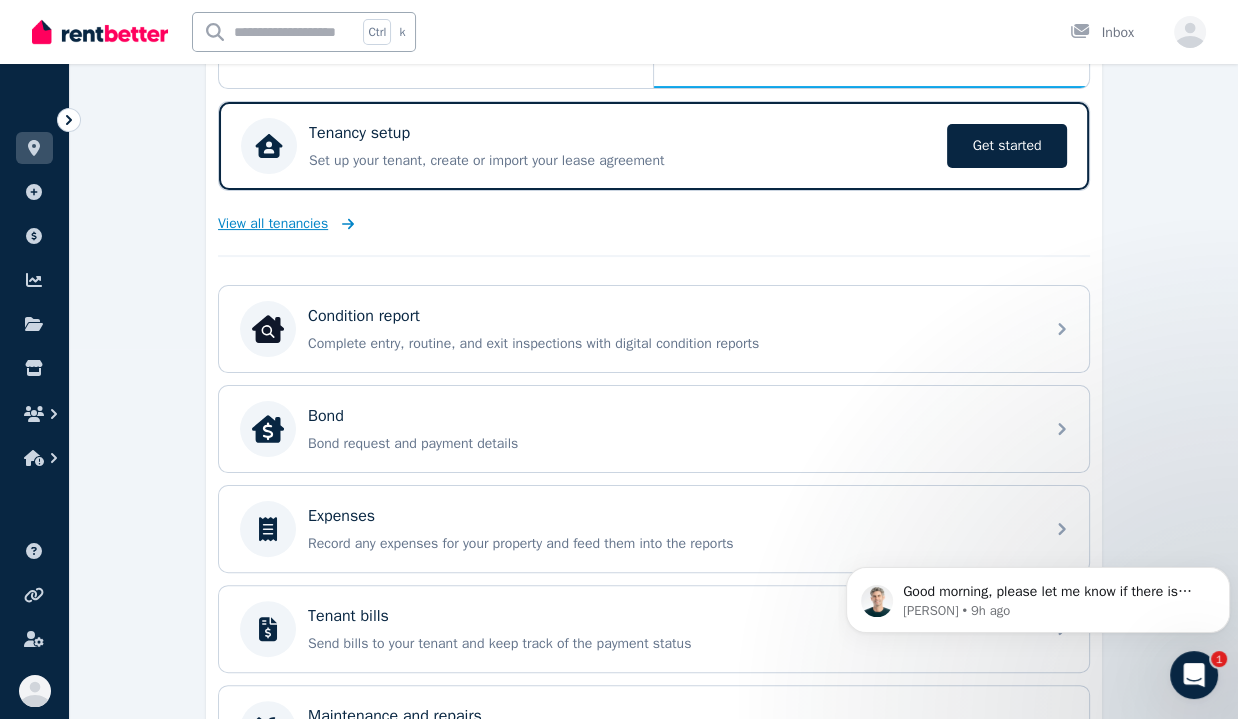 click on "View all tenancies" at bounding box center [273, 224] 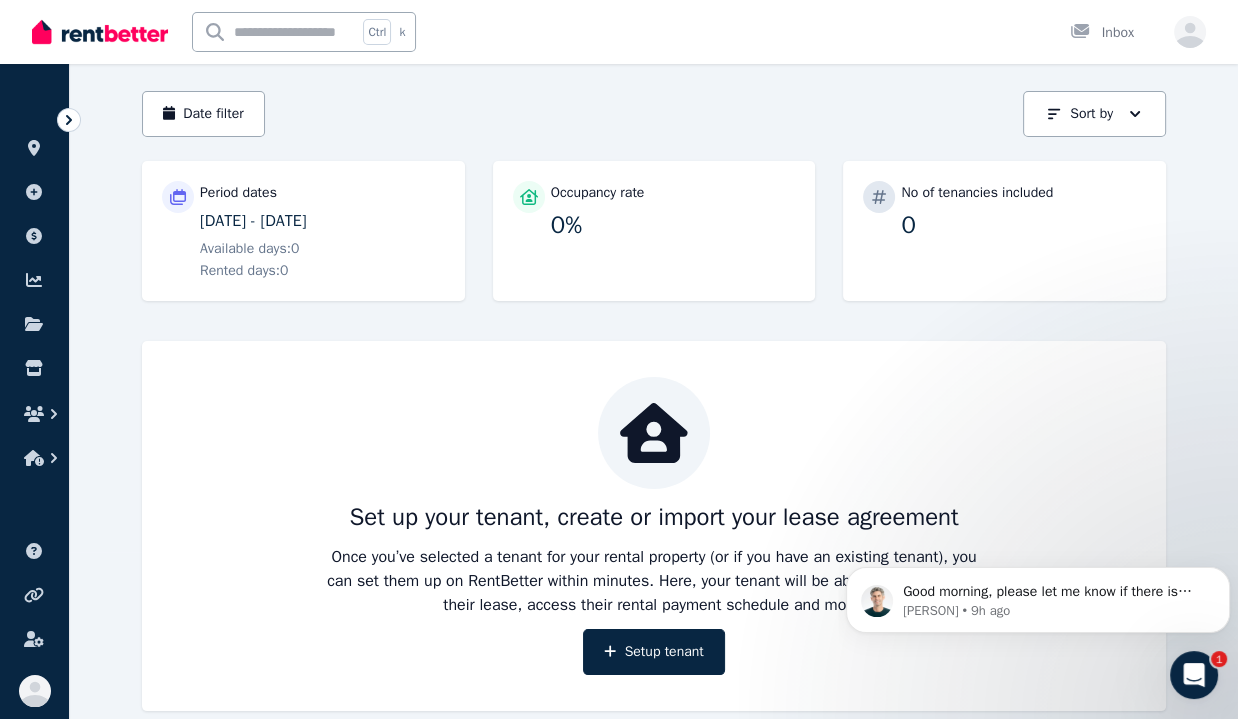 scroll, scrollTop: 0, scrollLeft: 0, axis: both 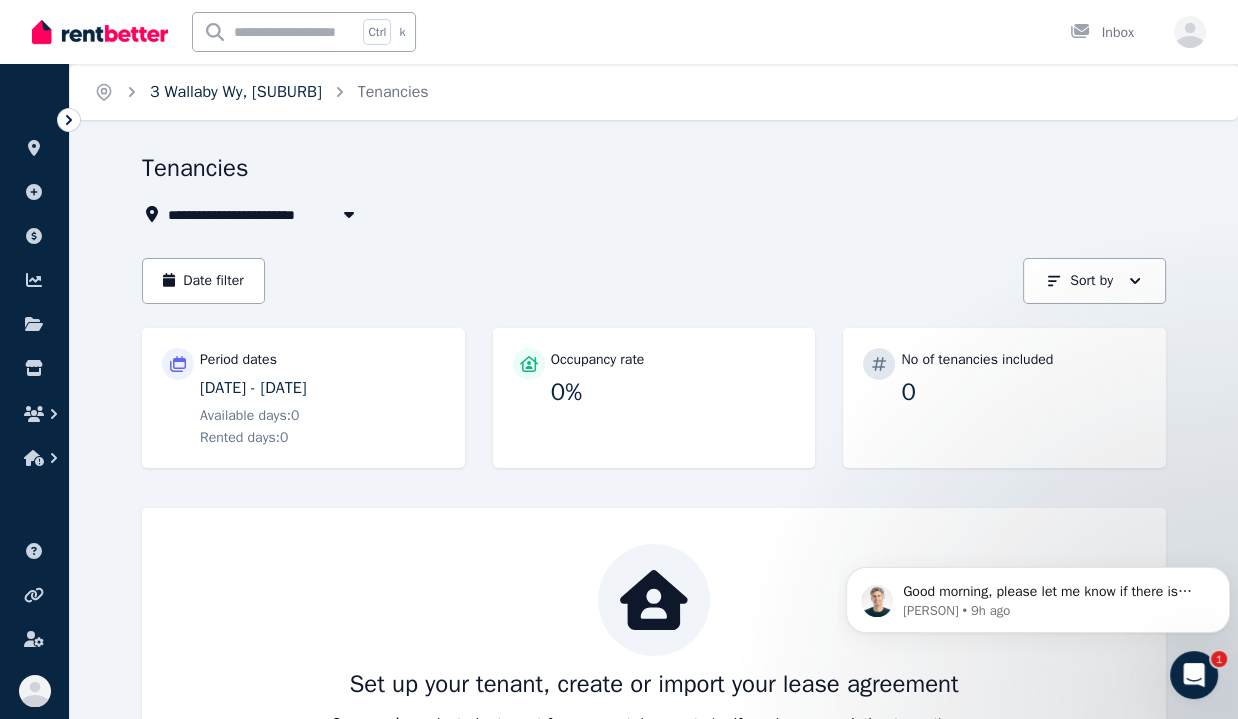 click on "3 Wallaby Wy, [SUBURB]" at bounding box center [236, 92] 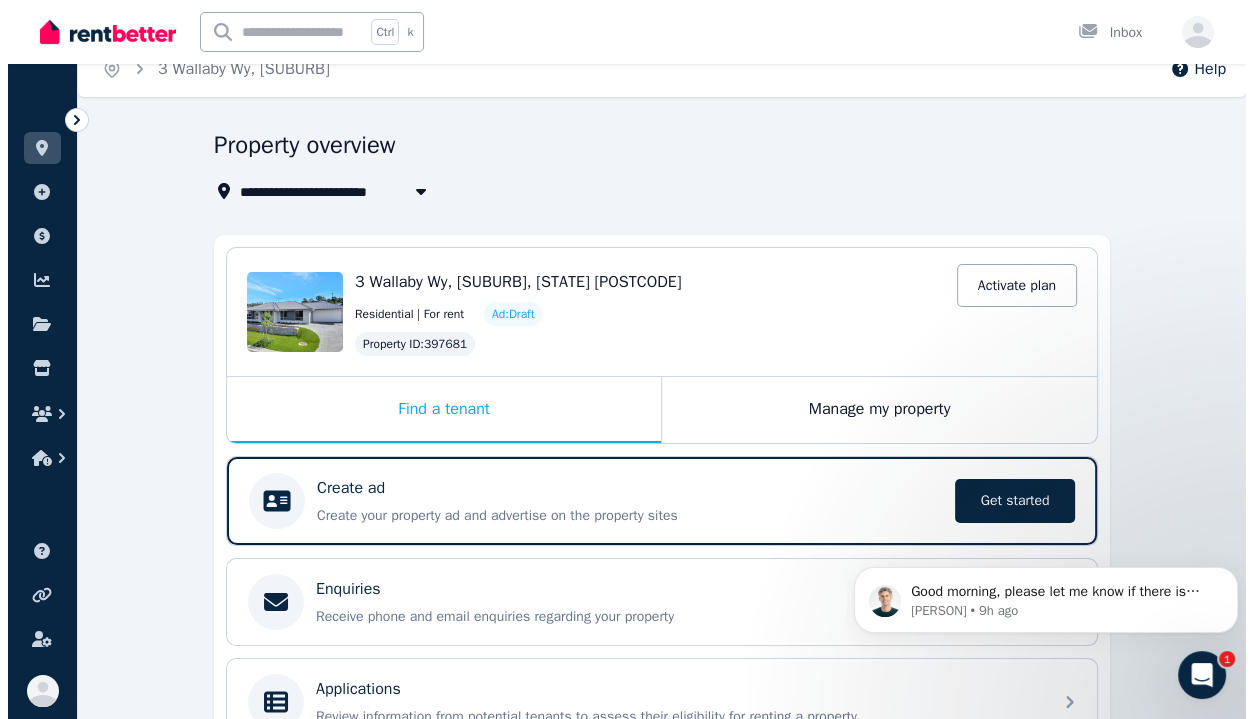 scroll, scrollTop: 0, scrollLeft: 0, axis: both 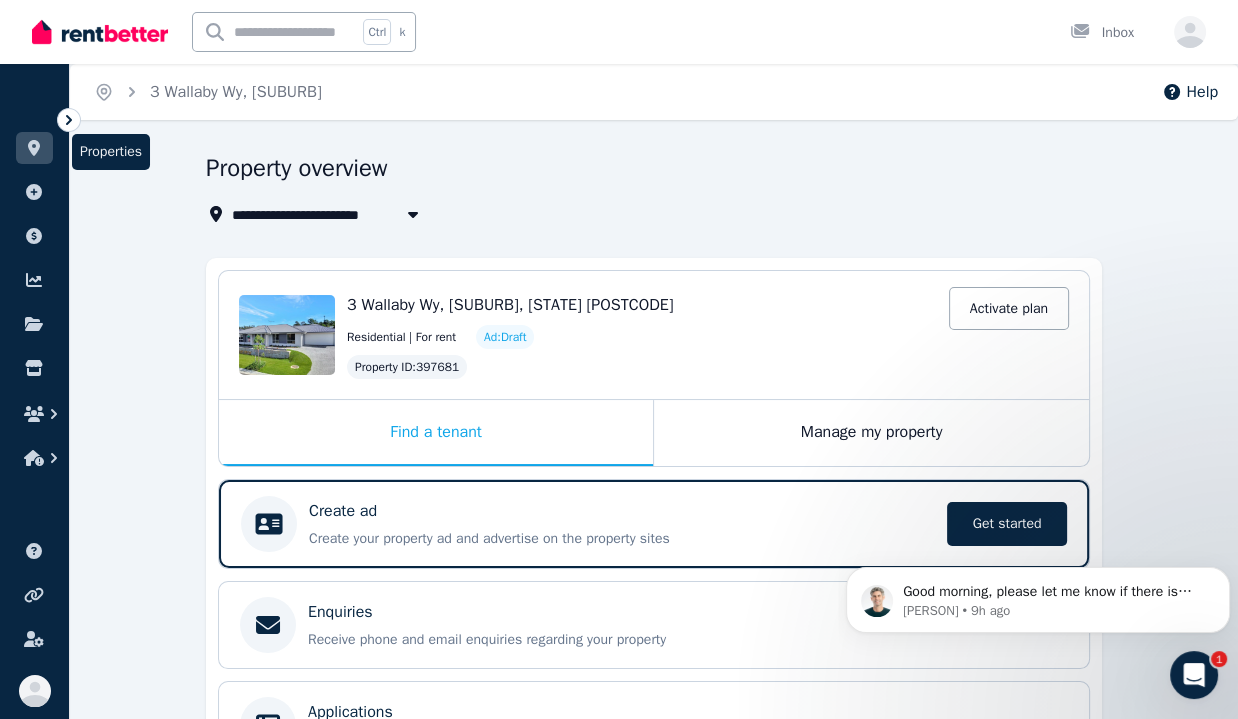 click 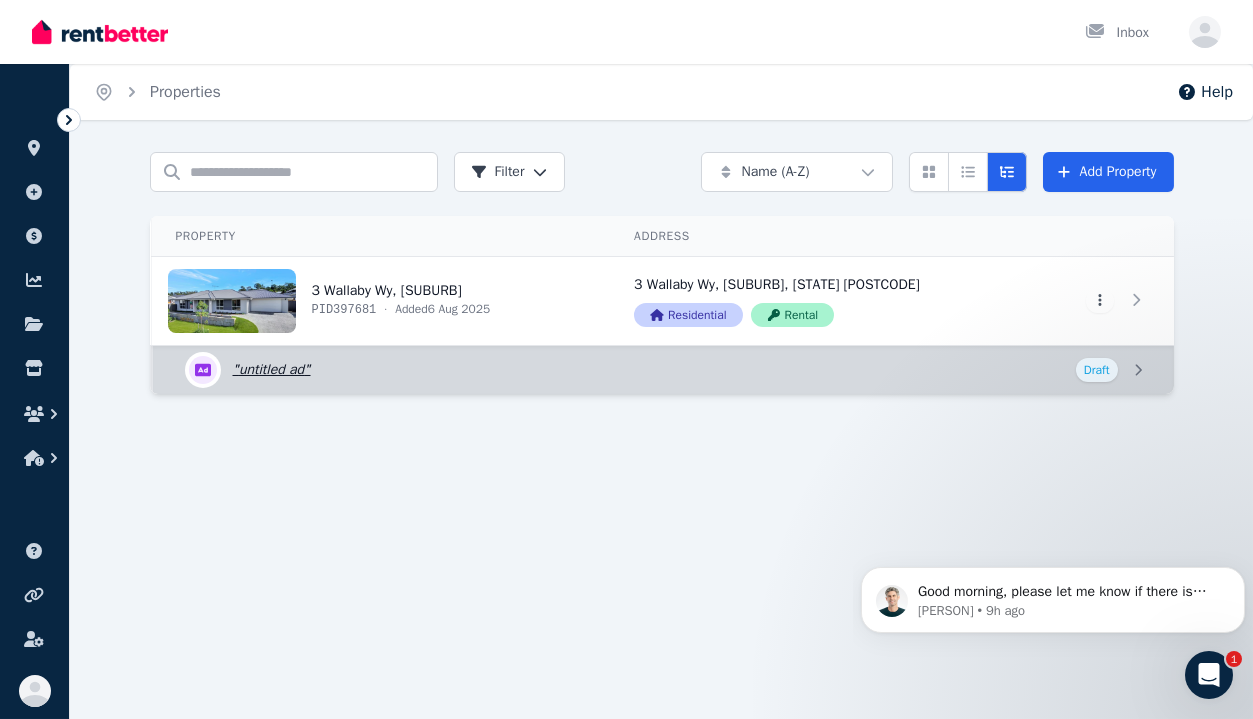 click on "Edit listing:" at bounding box center (663, 370) 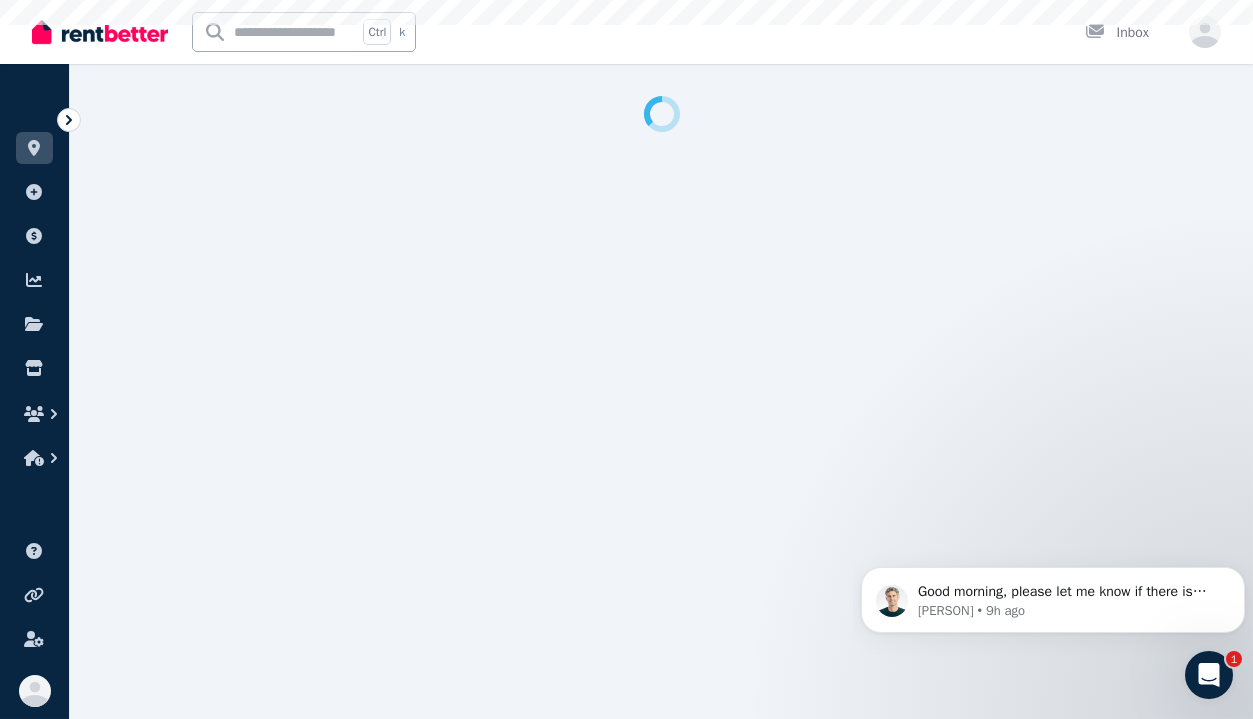 select on "***" 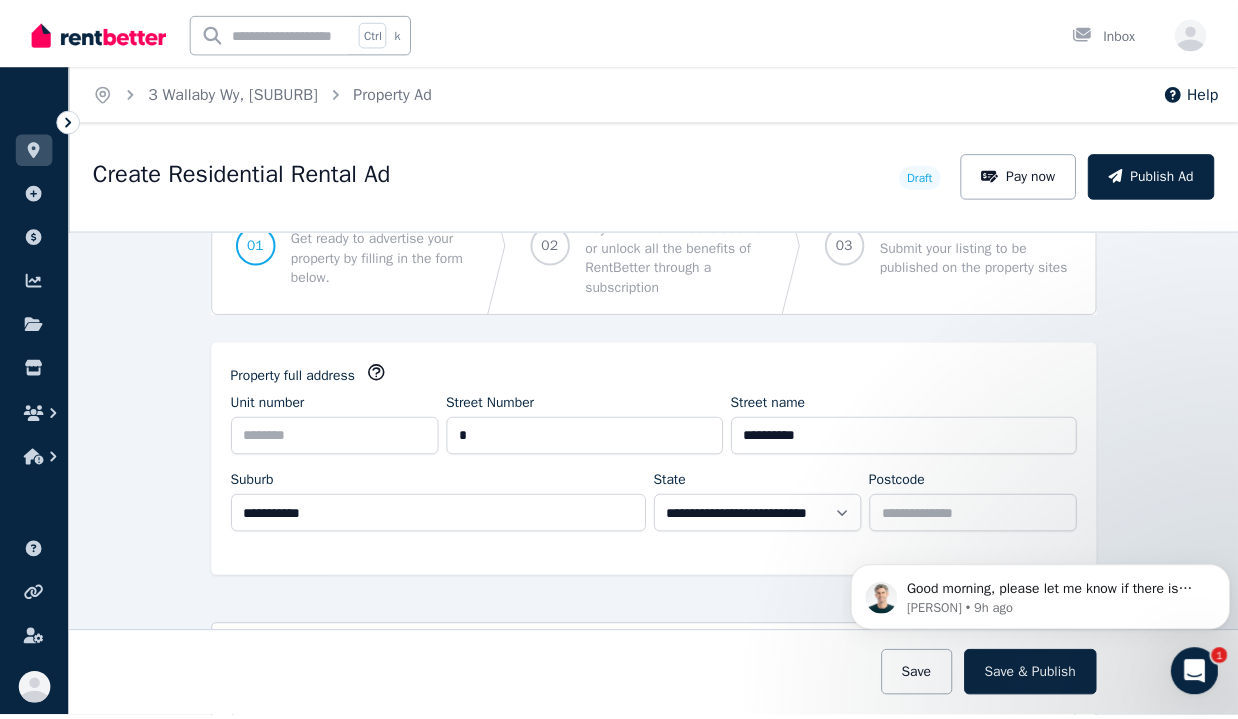 scroll, scrollTop: 0, scrollLeft: 0, axis: both 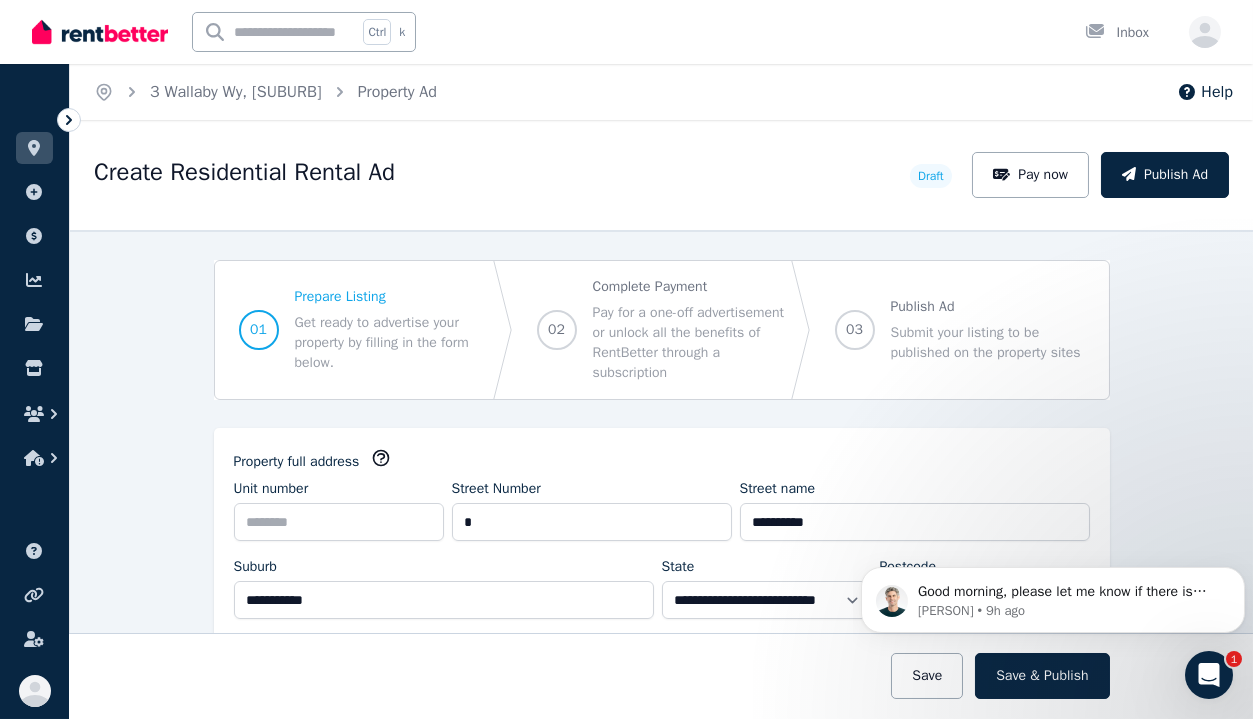 click 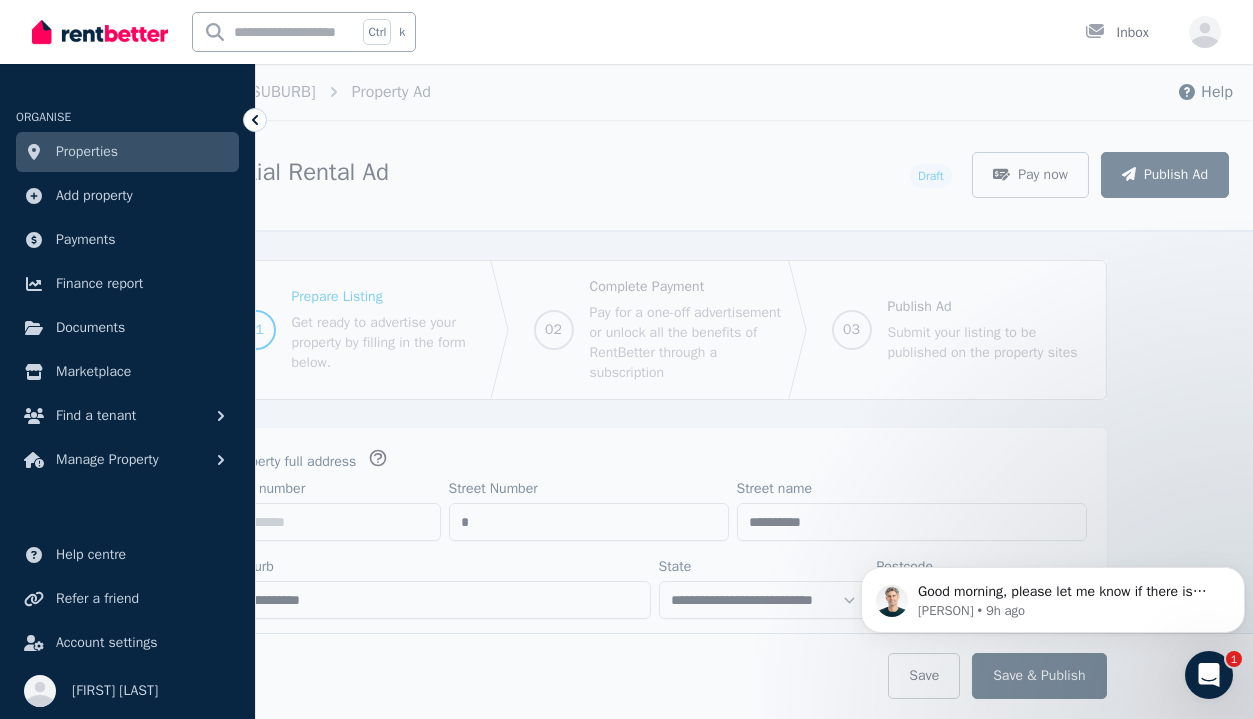 click on "Properties" at bounding box center [87, 152] 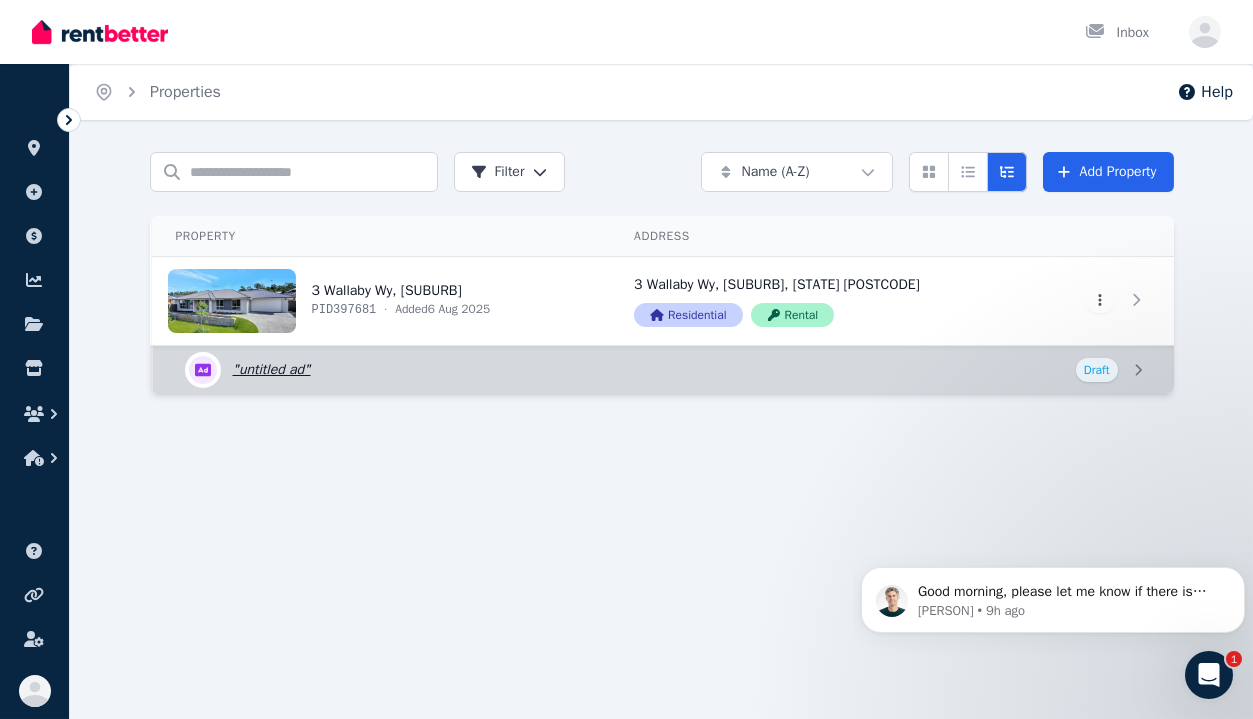 click on "Edit listing:" at bounding box center (663, 370) 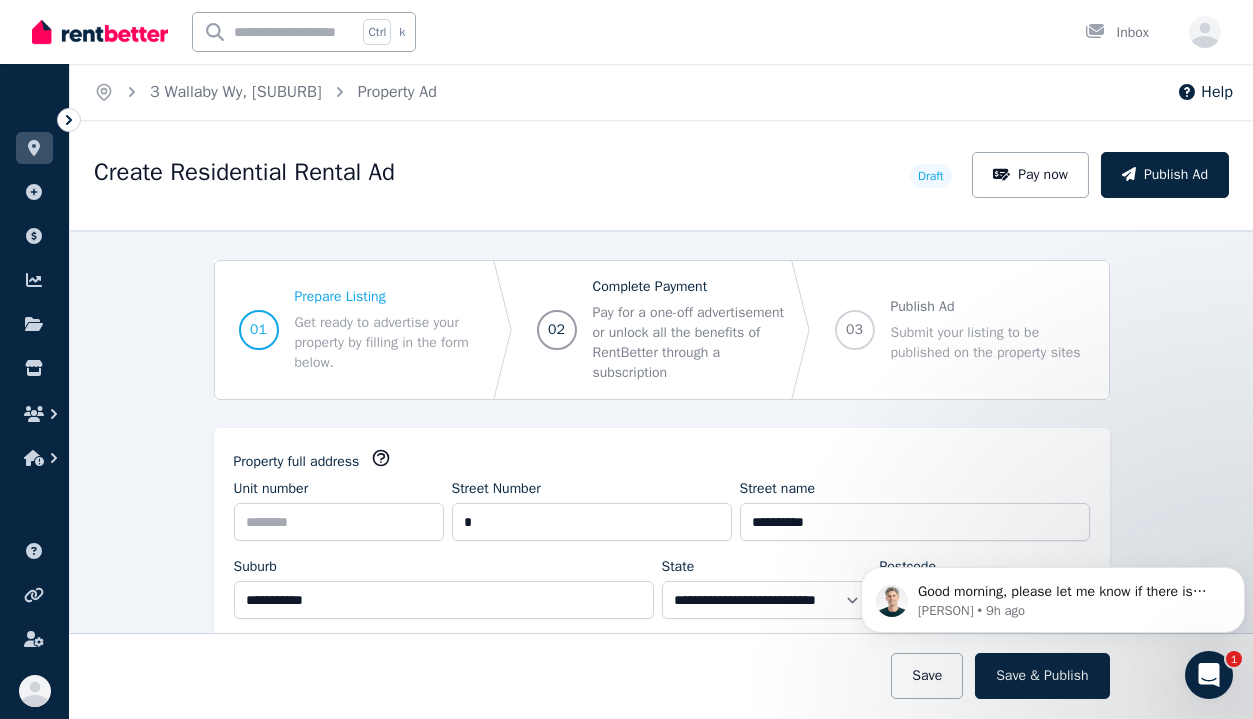 click on "Pay for a one-off advertisement or unlock all the benefits of RentBetter through a subscription" at bounding box center [690, 343] 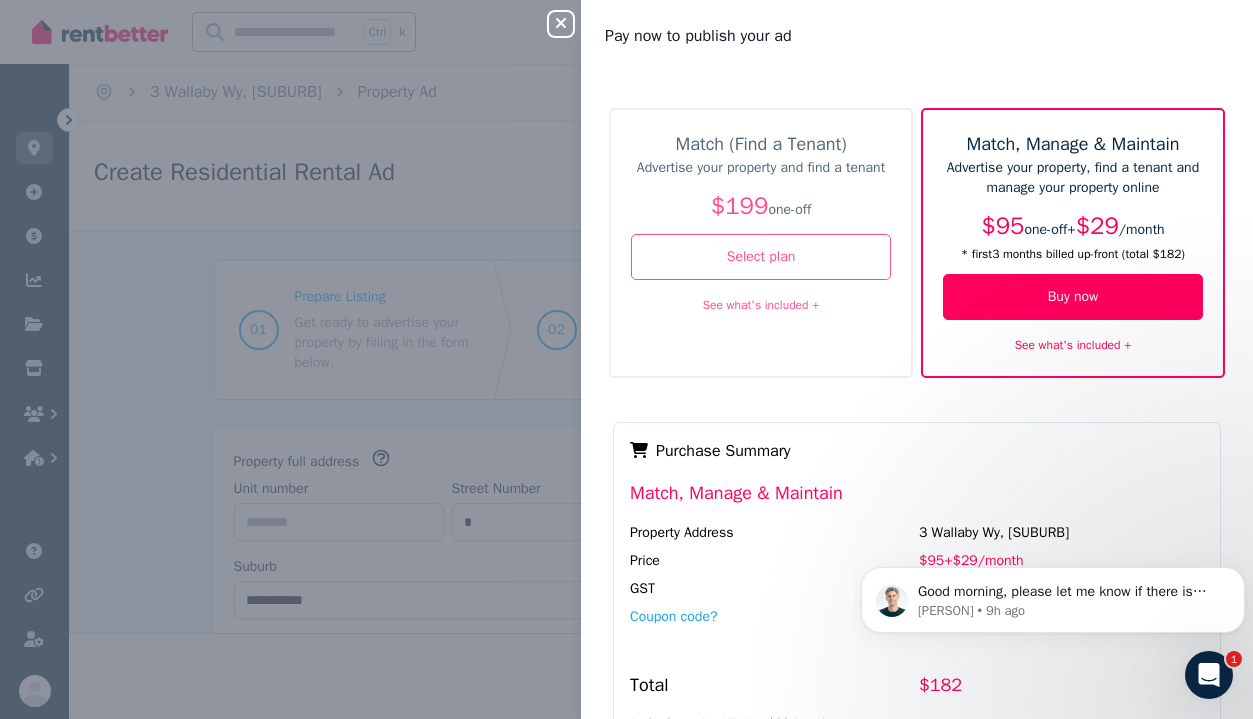 click on "Close panel Pay now to publish your ad Match (Find a Tenant) Advertise your property and find a tenant $199 one-off Select plan See what's included + Match, Manage & Maintain Advertise your property, find a tenant and manage your property online $95 one-off + $29 / month * first 3 months billed up-front (total $182) Buy now See what's included + Payment Method Complete purchase Purchase Summary Match, Manage & Maintain Property Address 3 Wallaby Wy, [SUBURB] Price $95 + $29 / month GST Included Coupon code? Total $182 * after 3 months, billed at $29 / month" at bounding box center [626, 359] 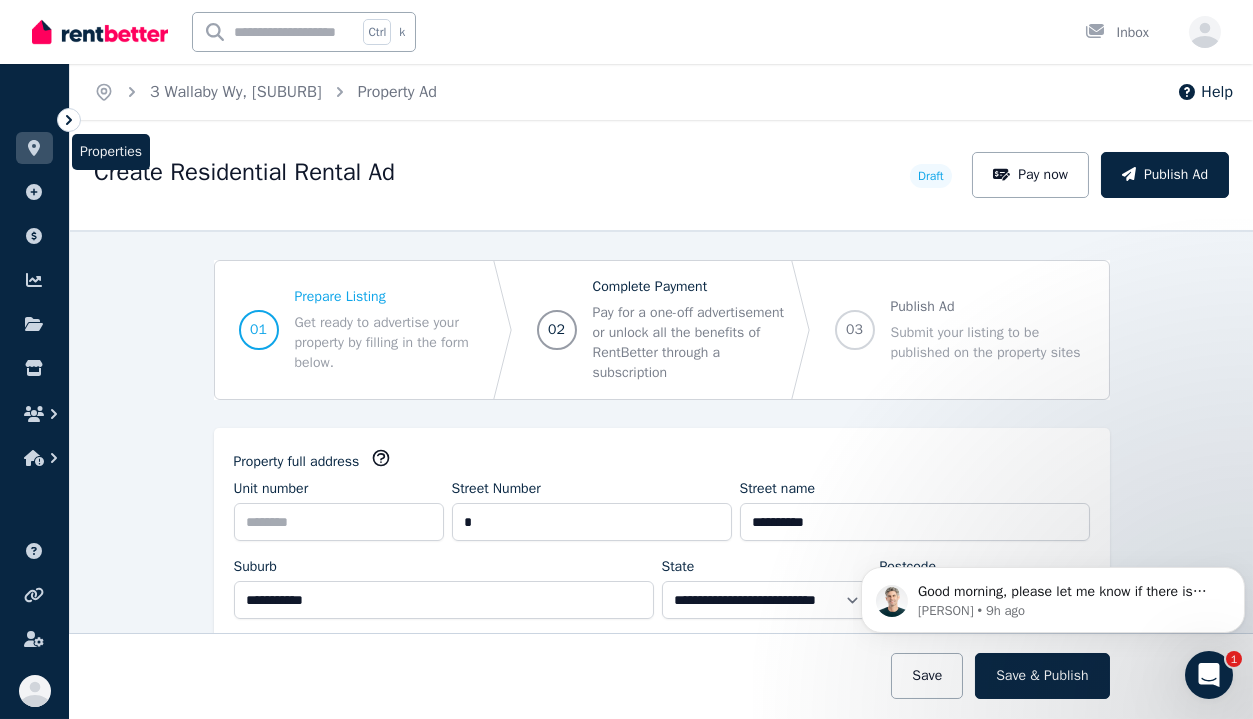 click at bounding box center (34, 148) 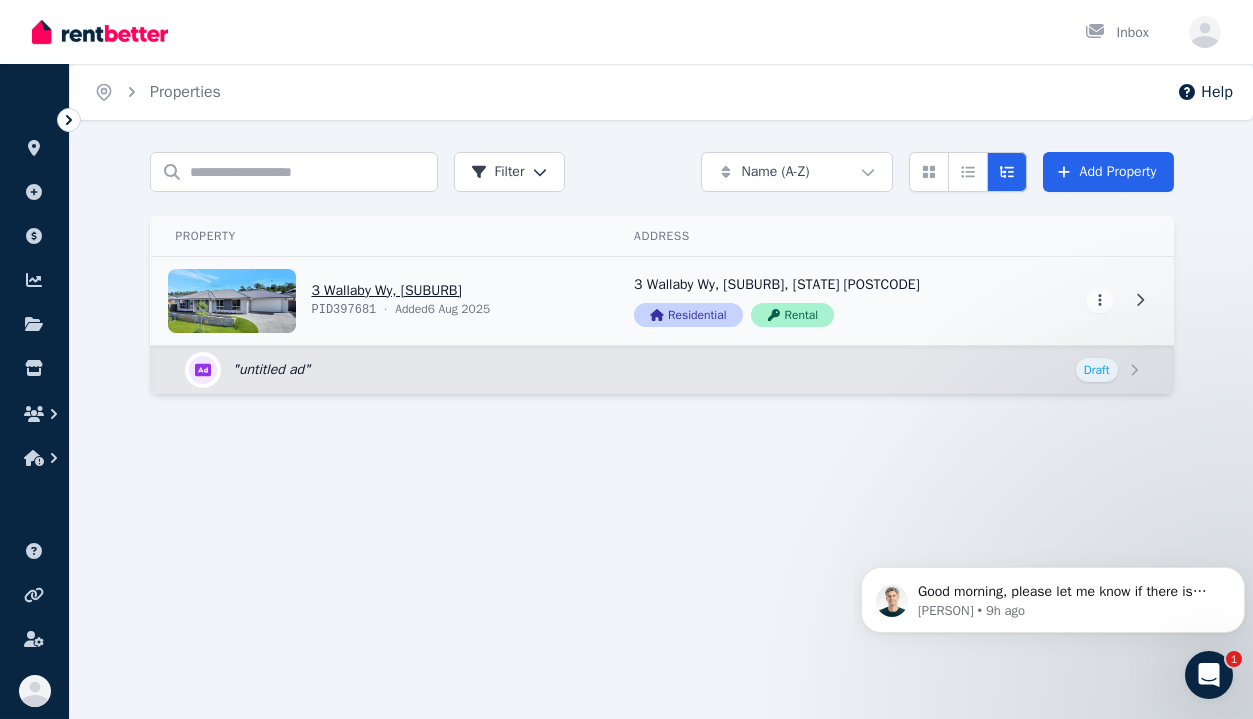 click on "Open main menu Inbox Open user menu ORGANISE Properties Add property Payments Finance report Documents Marketplace Help centre Refer a friend Account settings Your profile [FIRST] [LAST] Home Properties Help Search properties Filter Name (A-Z) Add Property Property Address Actions 3 Wallaby Wy, [SUBURB], [STATE] [POSTCODE] PID 397681 · Added 6 Aug 2025 3 Wallaby Wy, [SUBURB], [STATE] [POSTCODE] Residential Rental View property details 3 Wallaby Wy, [SUBURB], [STATE] [POSTCODE] Residential Rental View property details View property details " untitled ad " Draft Edit listing: /portal
1 init init" at bounding box center (626, 359) 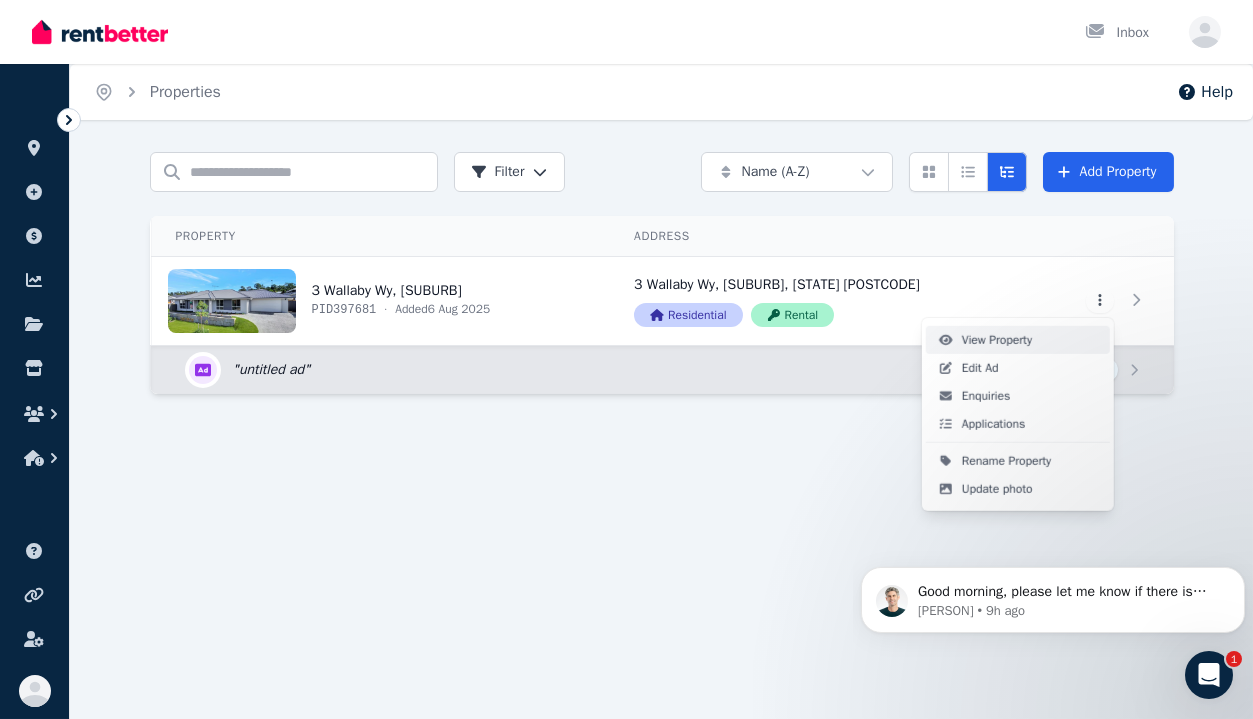 click on "View Property" at bounding box center (997, 340) 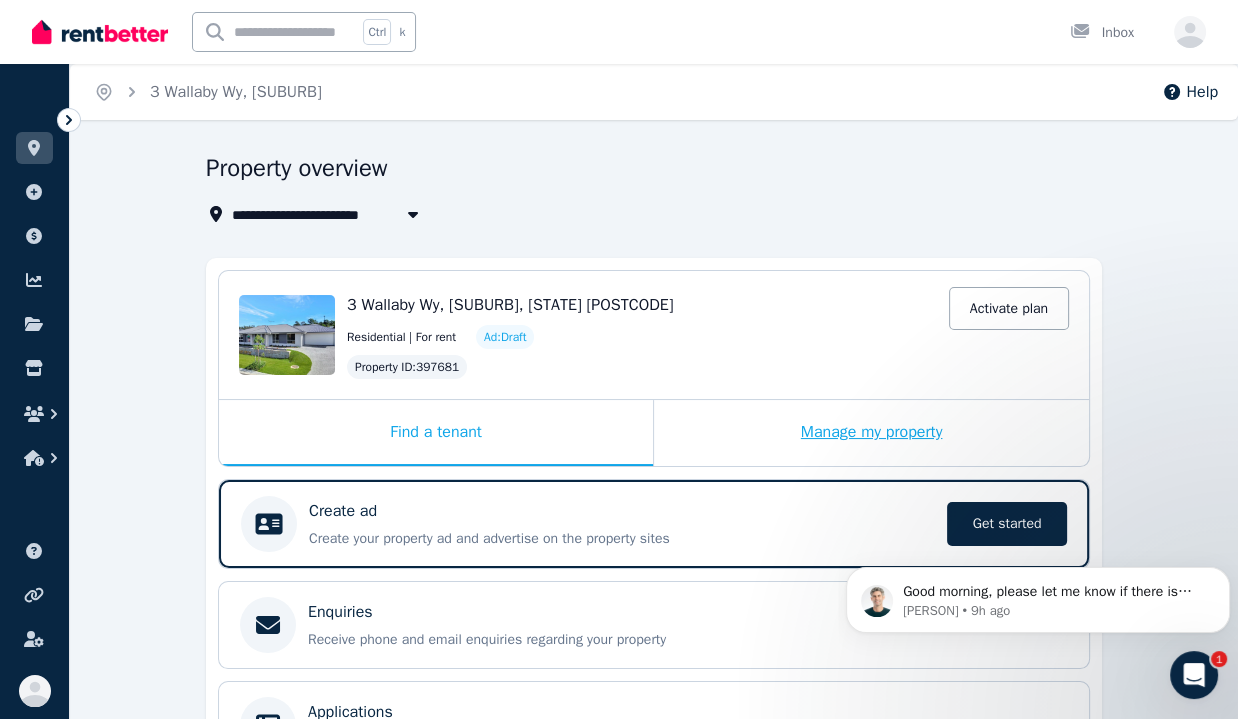 click on "Manage my property" at bounding box center [871, 433] 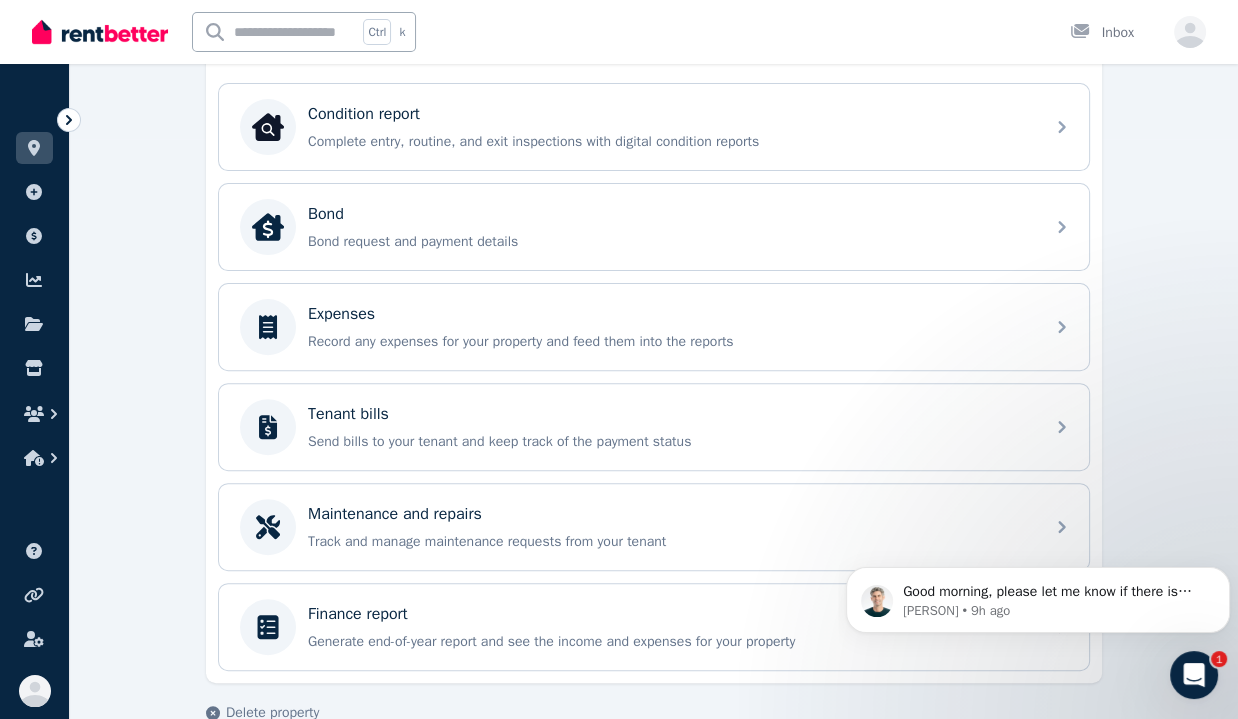 scroll, scrollTop: 614, scrollLeft: 0, axis: vertical 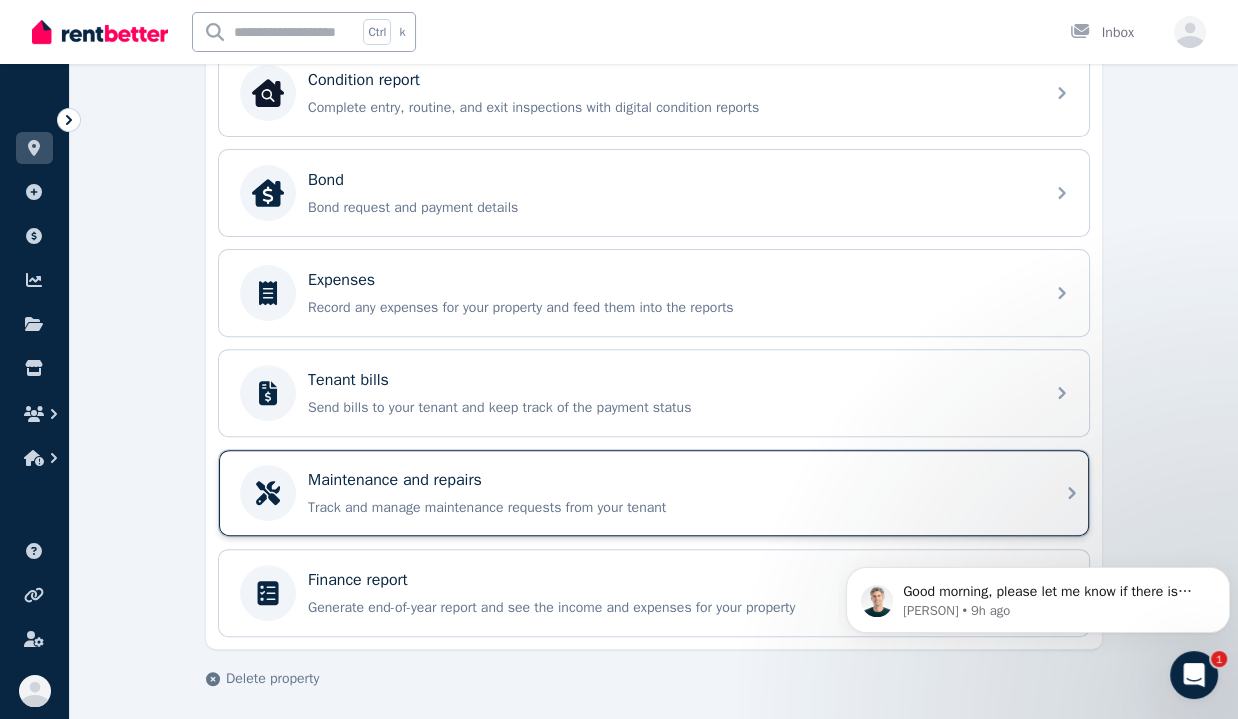 click on "Maintenance and repairs Track and manage maintenance requests from your tenant" at bounding box center [654, 493] 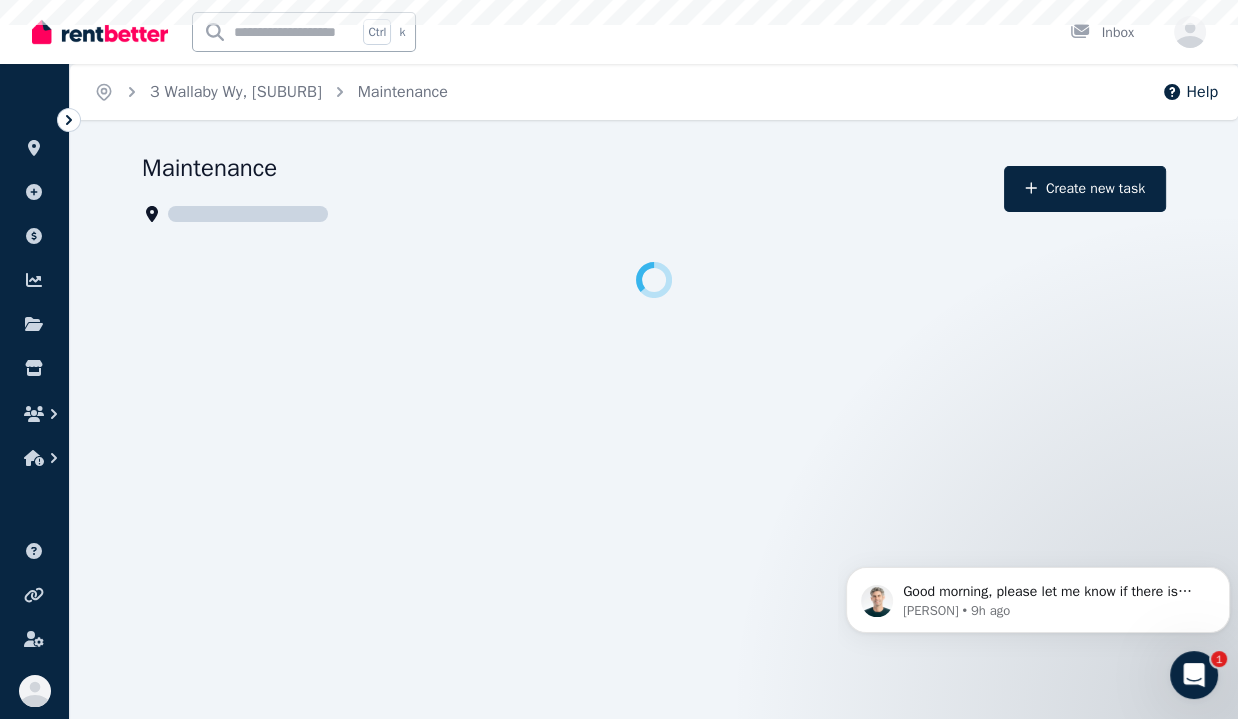 scroll, scrollTop: 0, scrollLeft: 0, axis: both 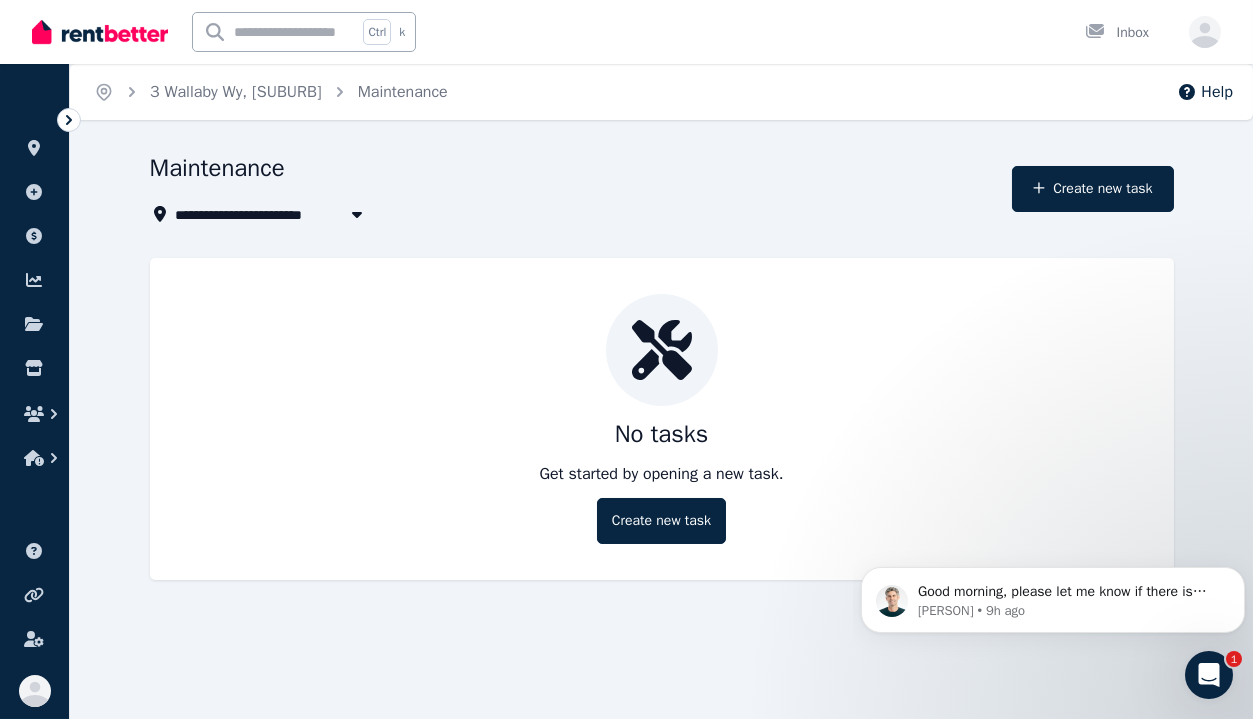 click on "**********" at bounding box center (661, 384) 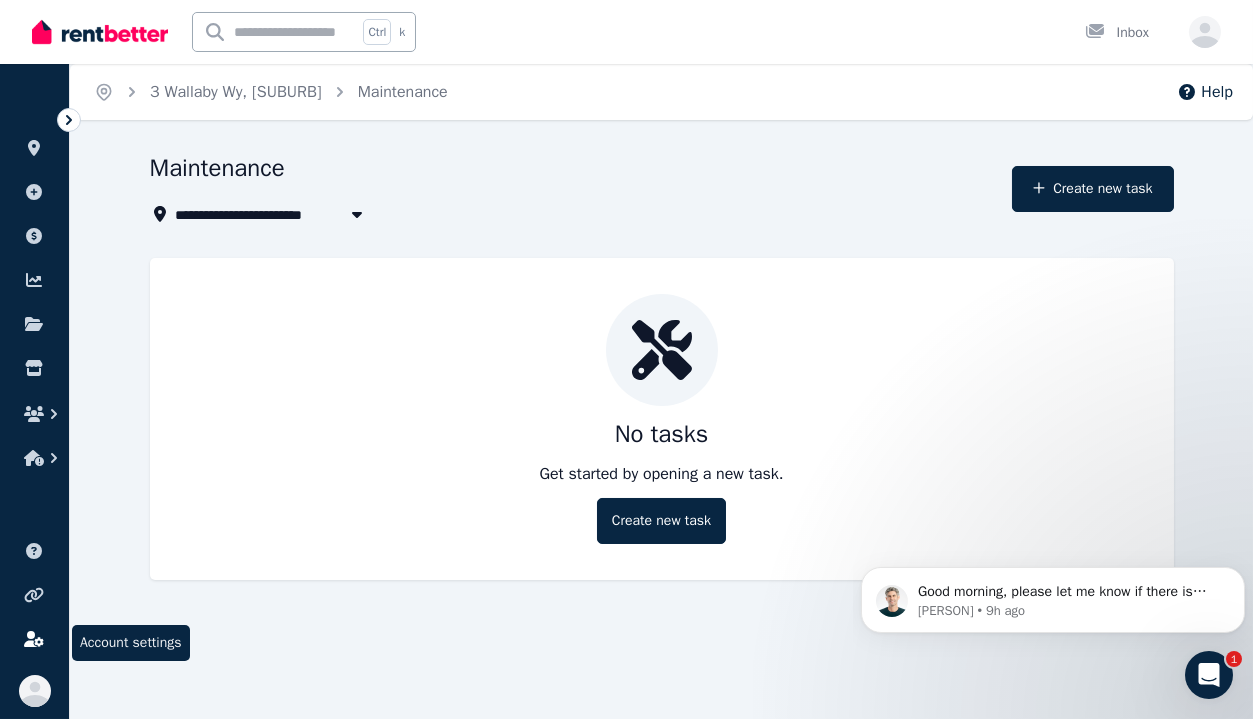 click at bounding box center (34, 639) 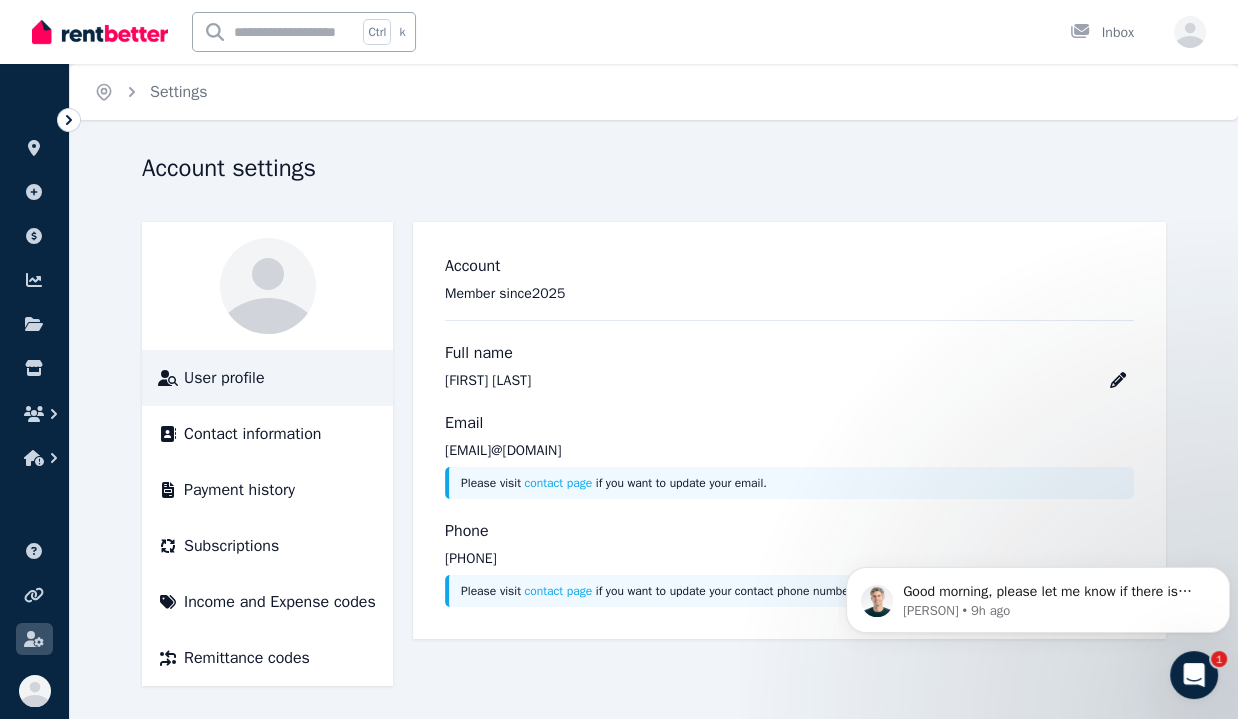 scroll, scrollTop: 3, scrollLeft: 0, axis: vertical 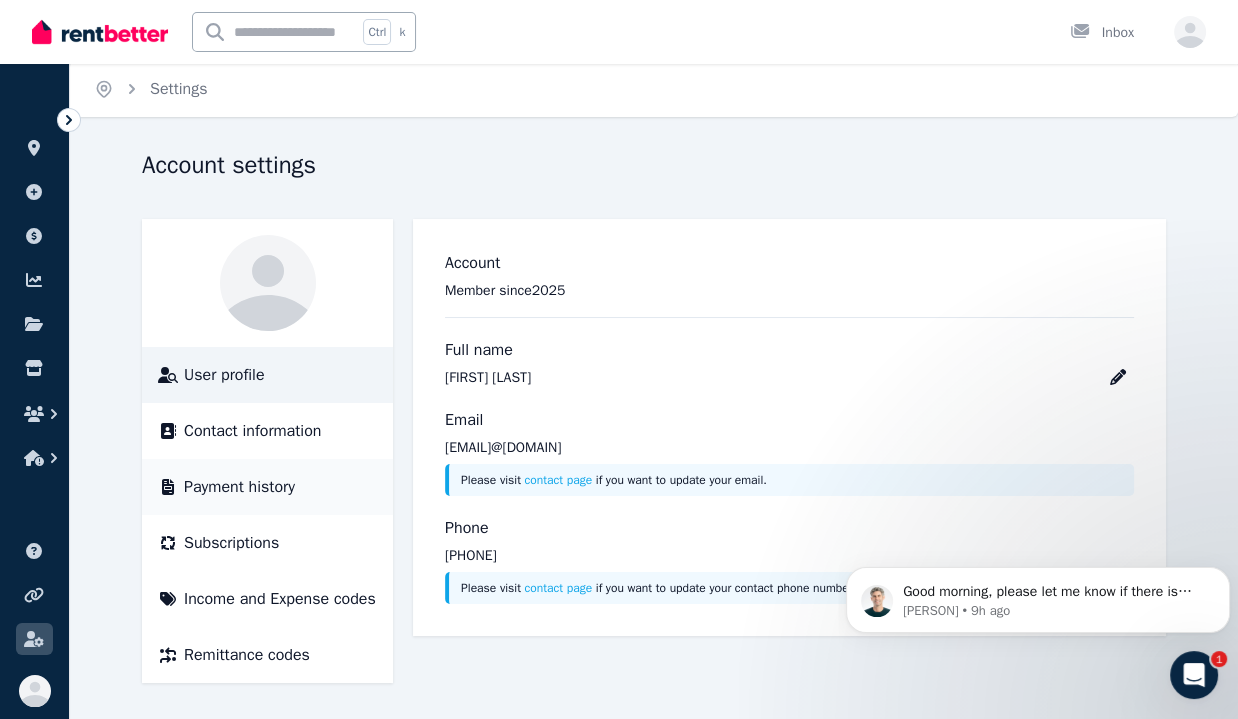 click on "Payment history" at bounding box center (267, 487) 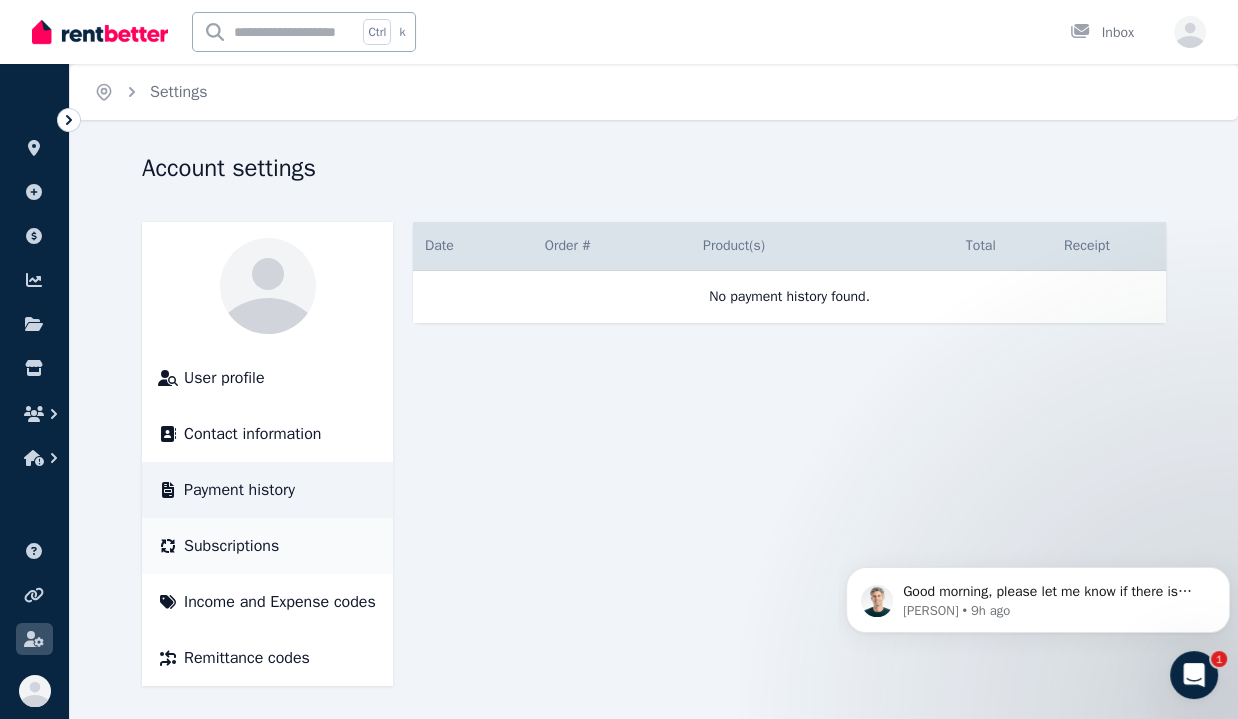 click on "Subscriptions" at bounding box center [231, 546] 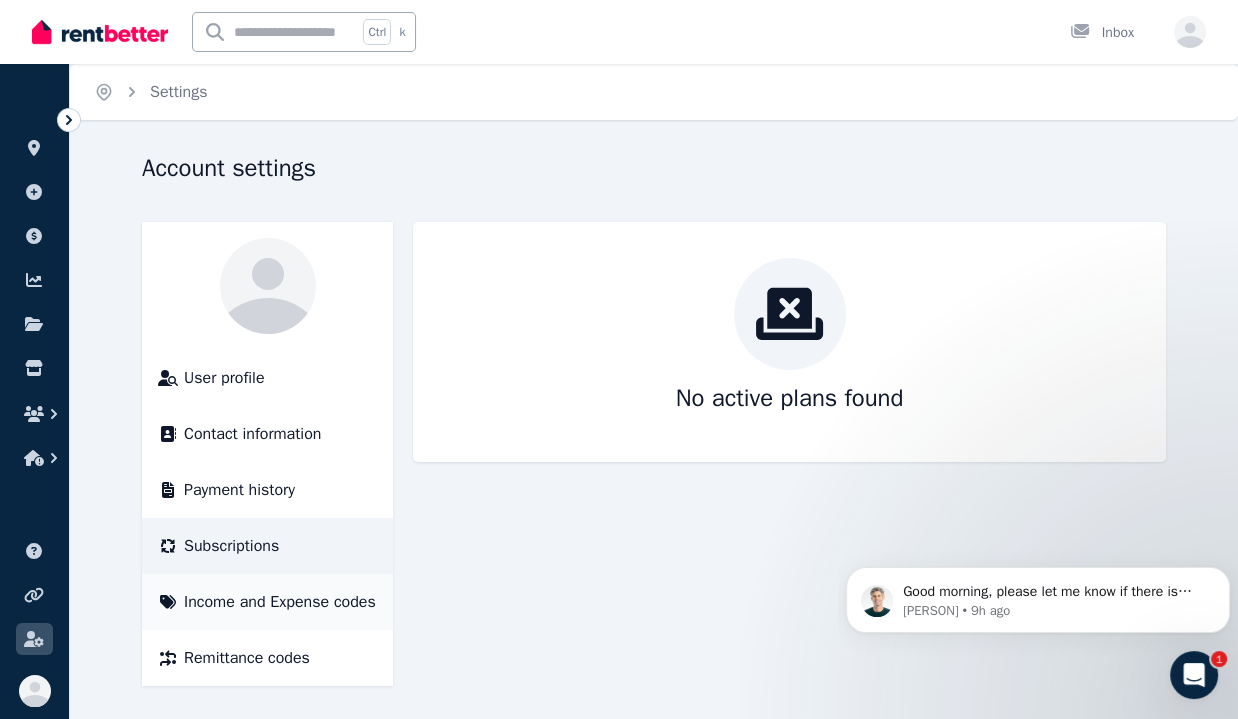 click on "Income and Expense codes" at bounding box center (280, 602) 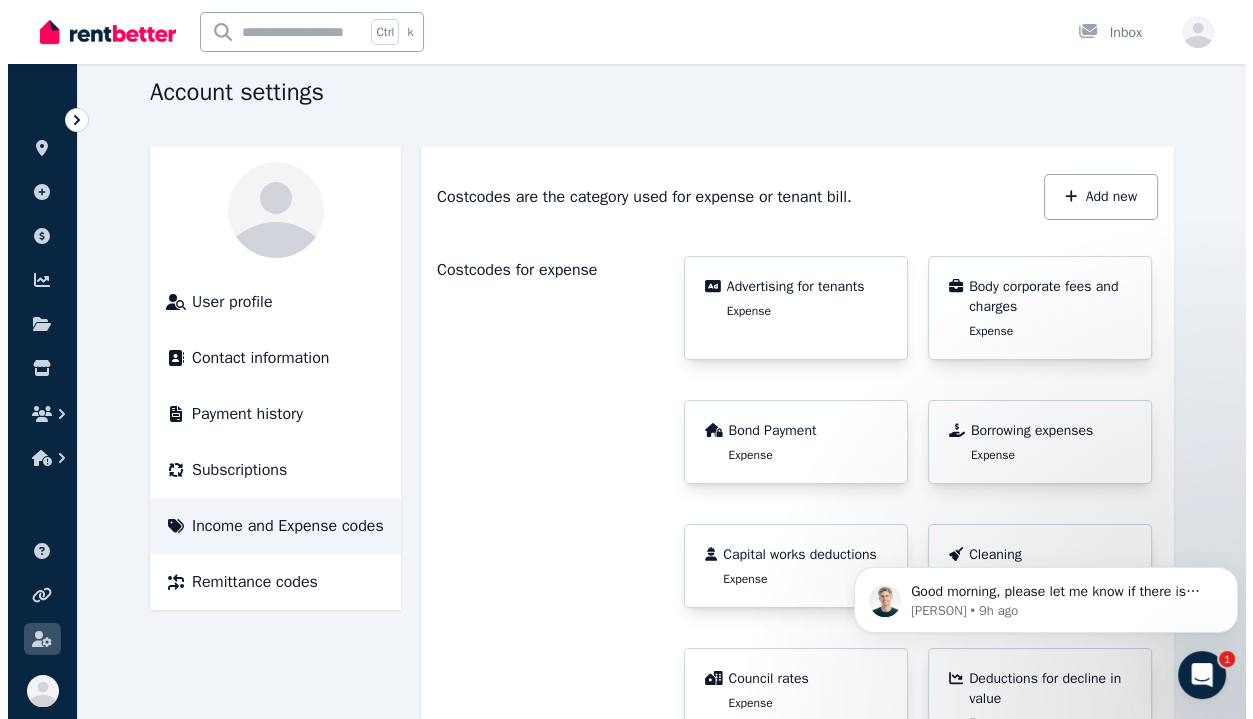 scroll, scrollTop: 0, scrollLeft: 0, axis: both 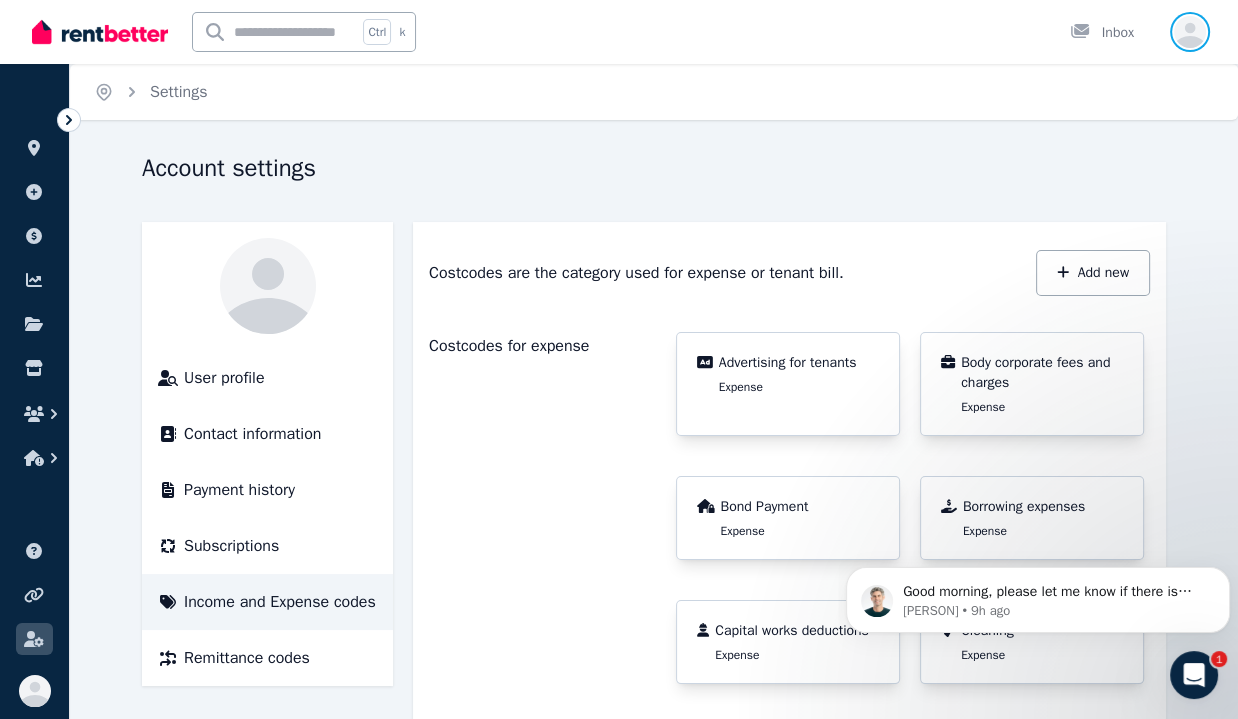 click 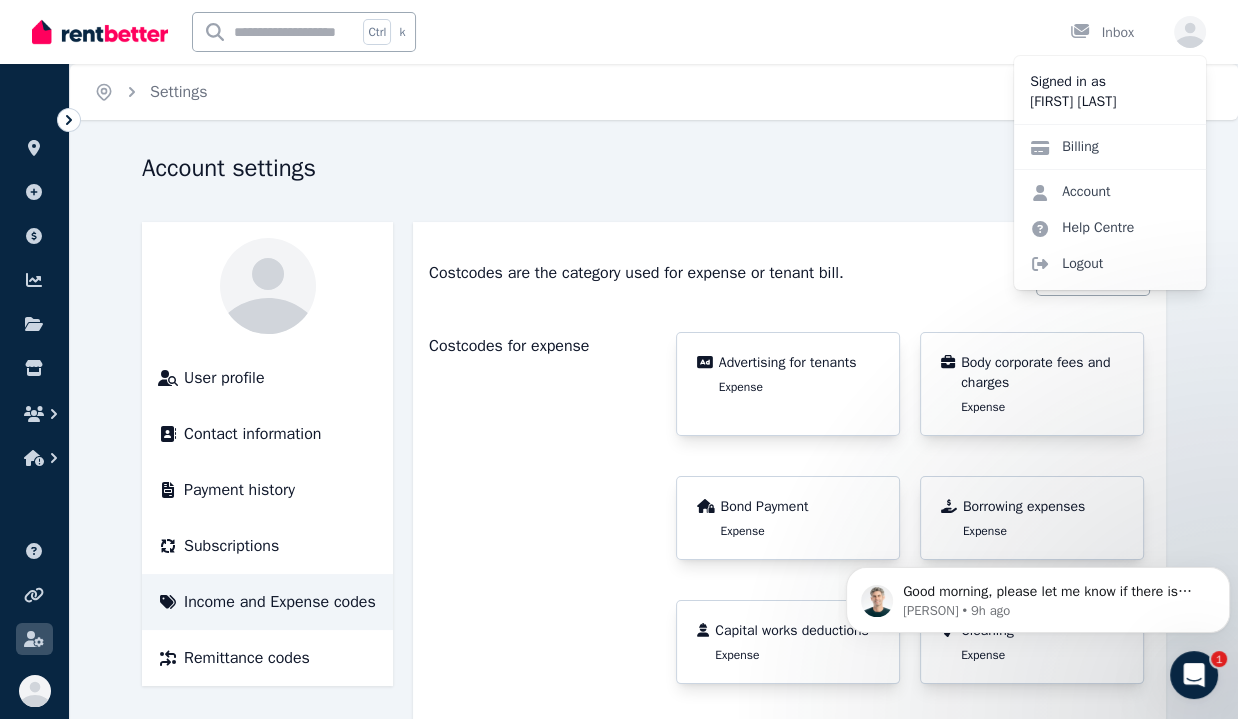 click on "Home Settings" at bounding box center [654, 92] 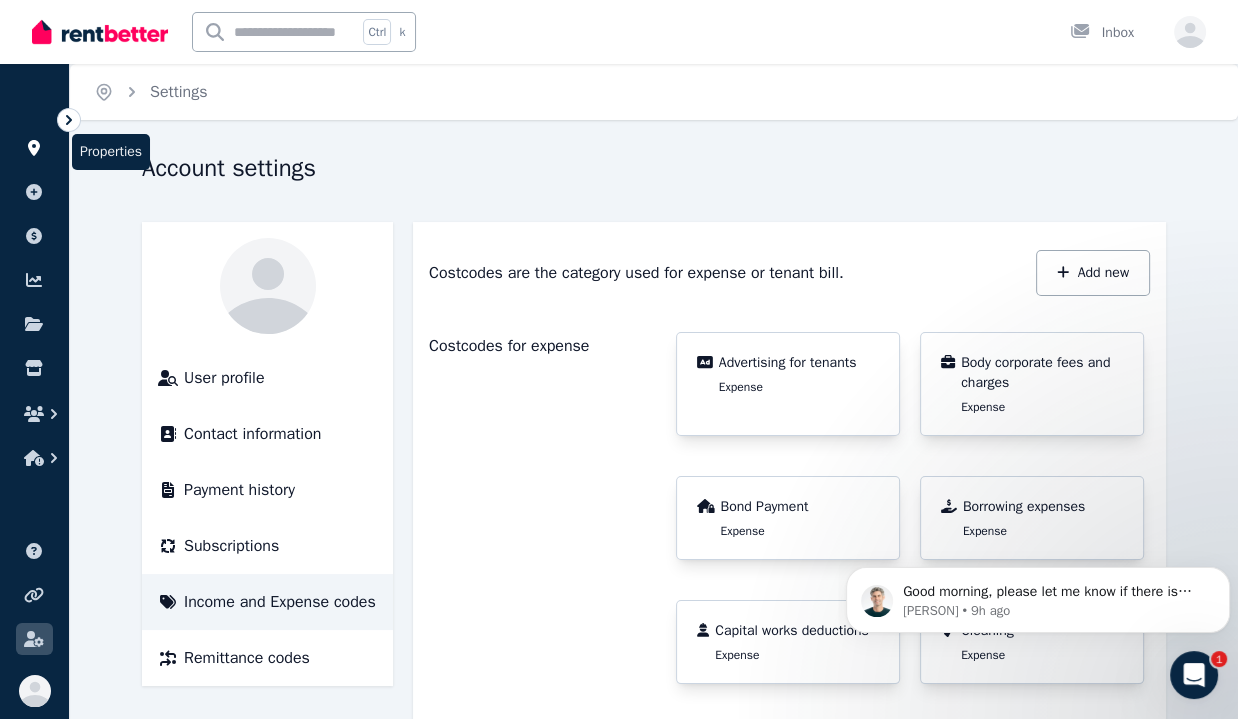 click 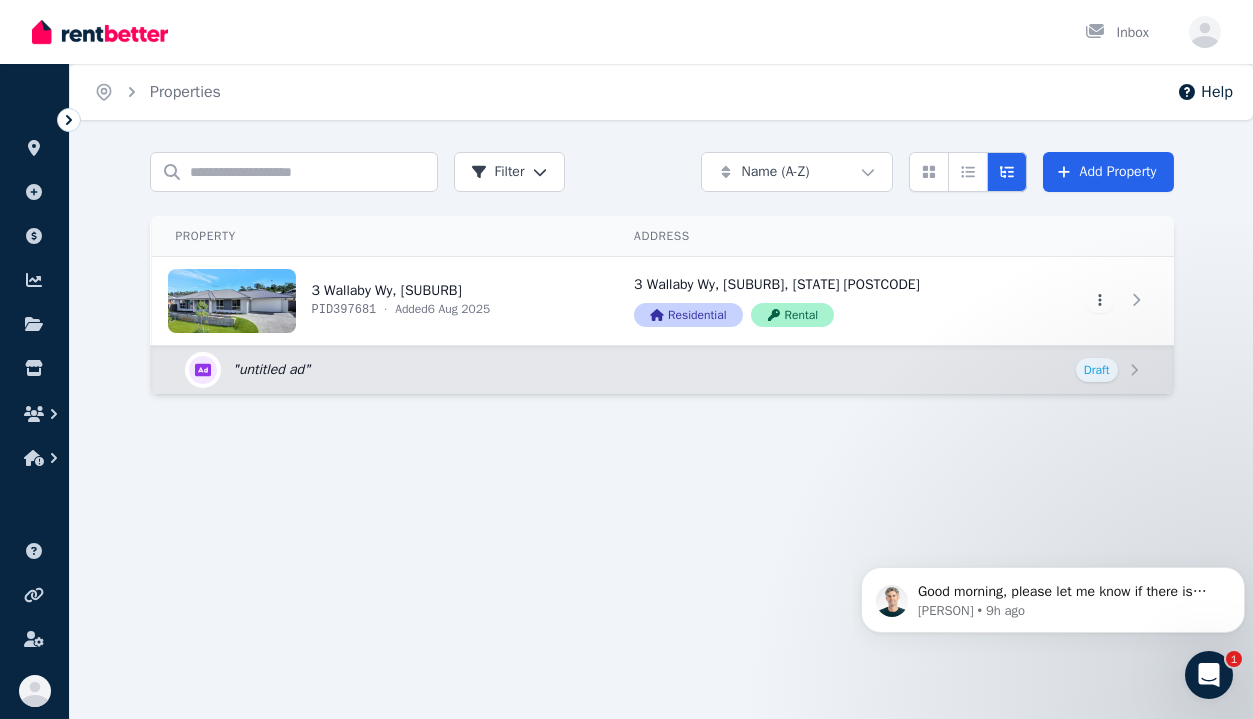 click at bounding box center [100, 32] 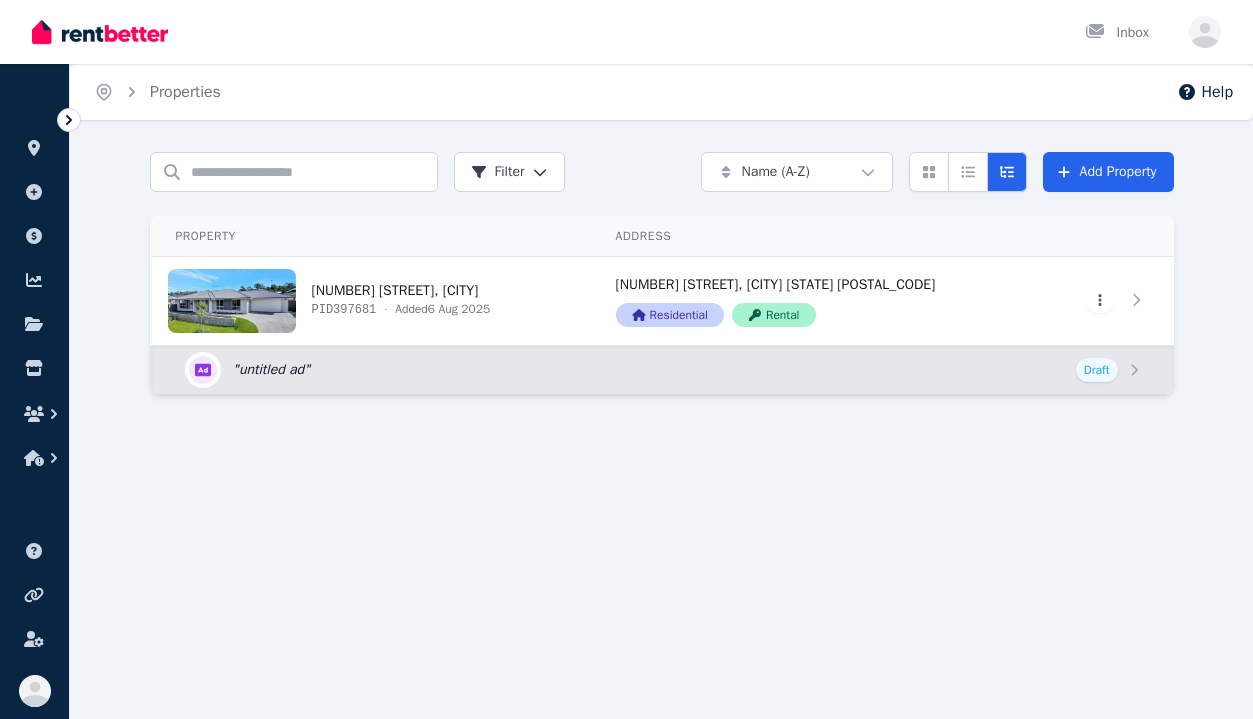 scroll, scrollTop: 0, scrollLeft: 0, axis: both 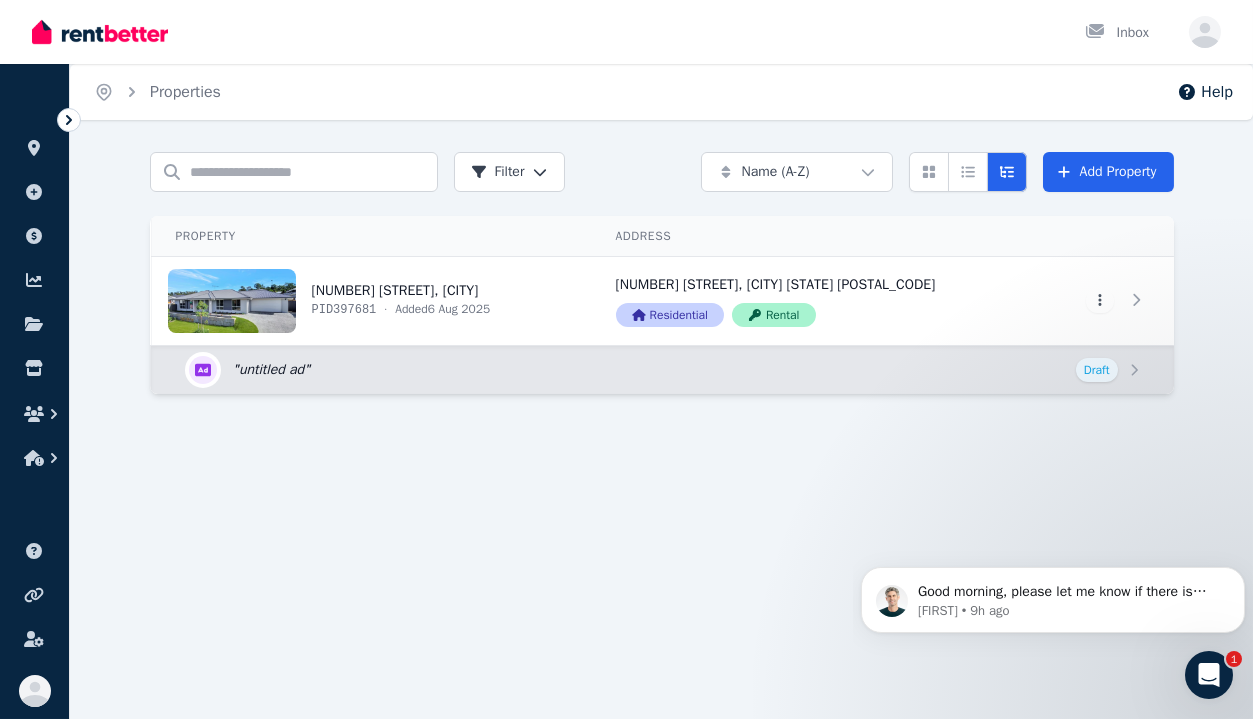 click on "Inbox" at bounding box center (592, 32) 